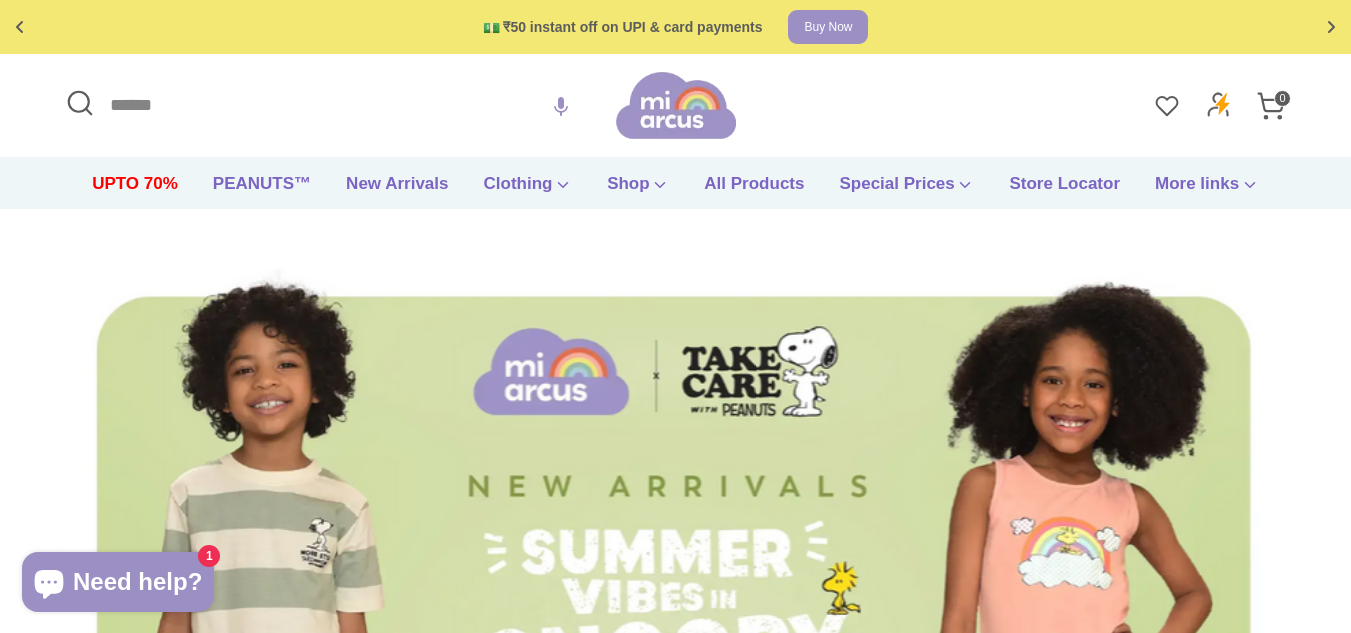 scroll, scrollTop: 0, scrollLeft: 0, axis: both 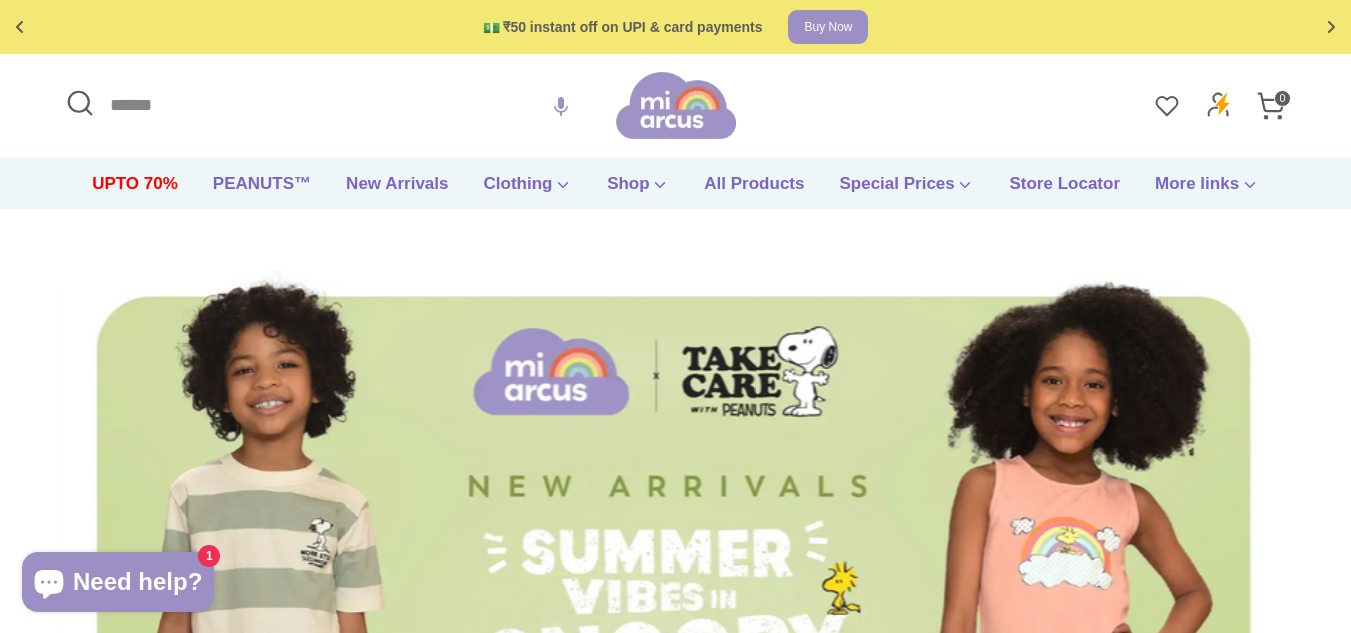 click on "Search" at bounding box center [338, 105] 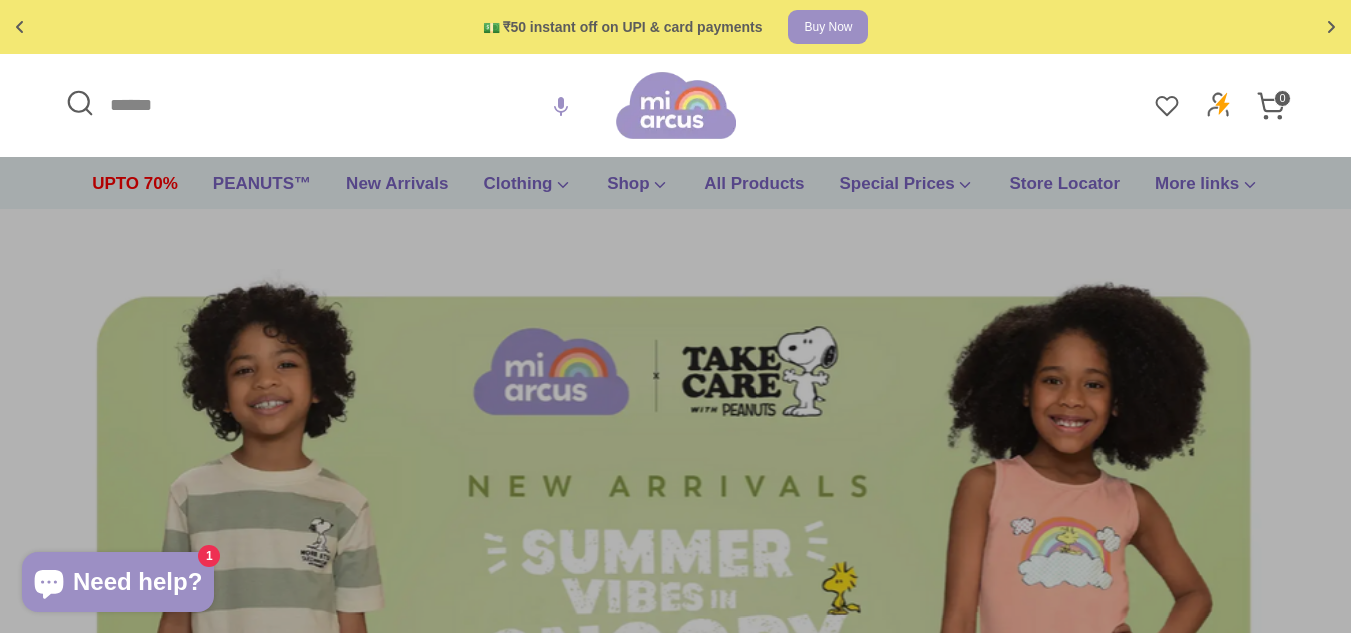 paste on "**********" 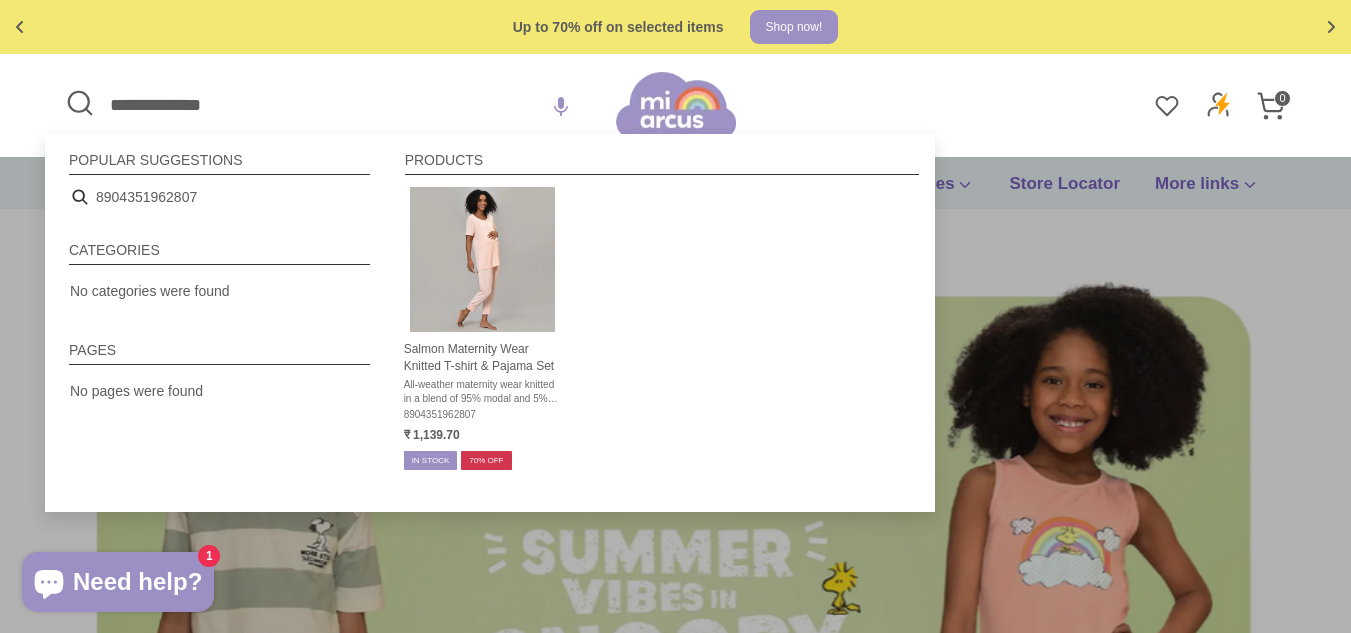 type on "**********" 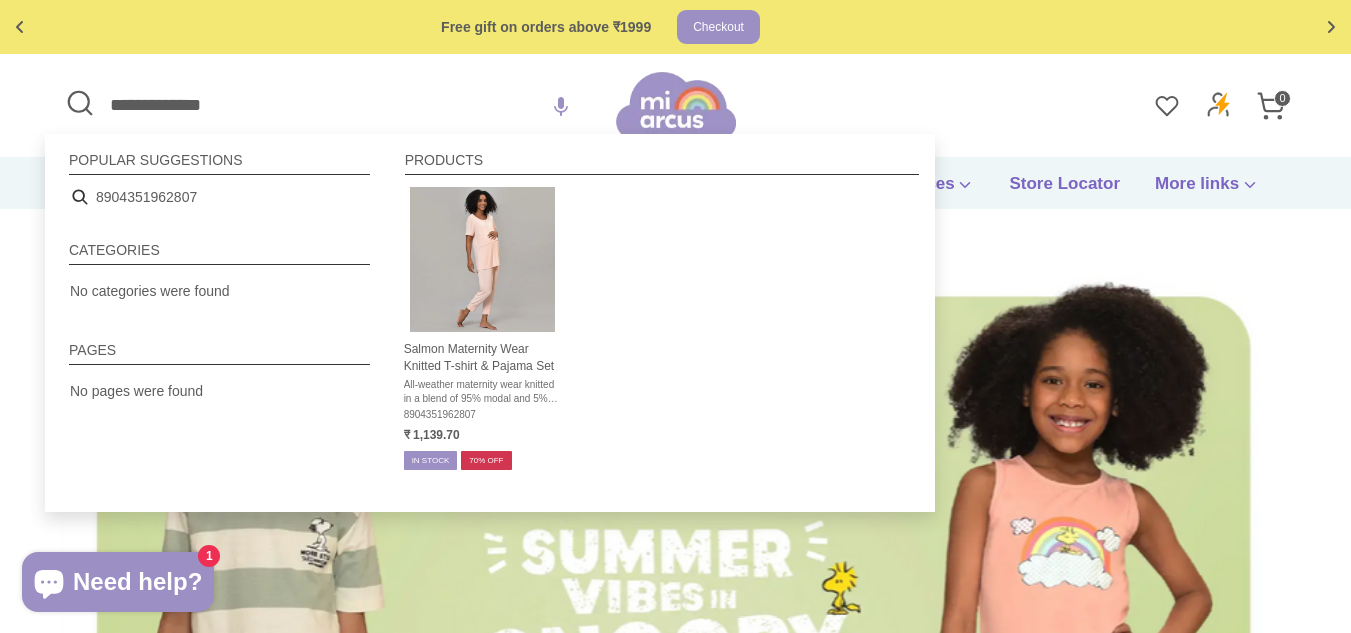 click 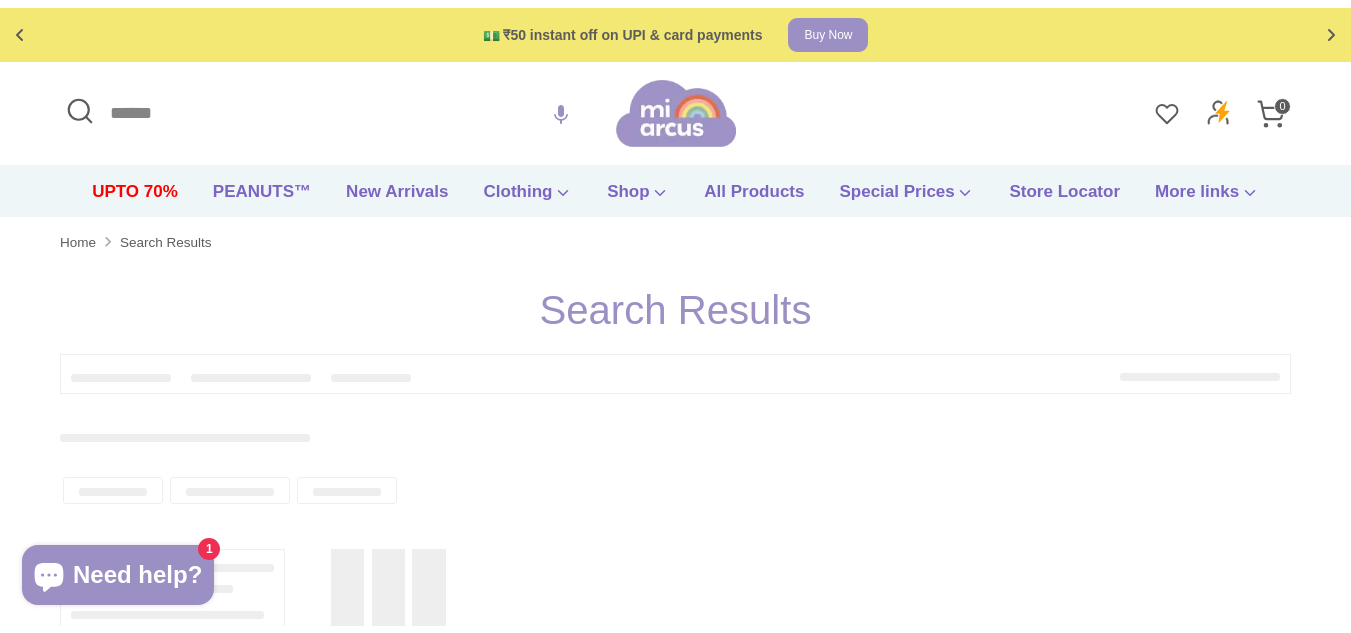 scroll, scrollTop: 0, scrollLeft: 0, axis: both 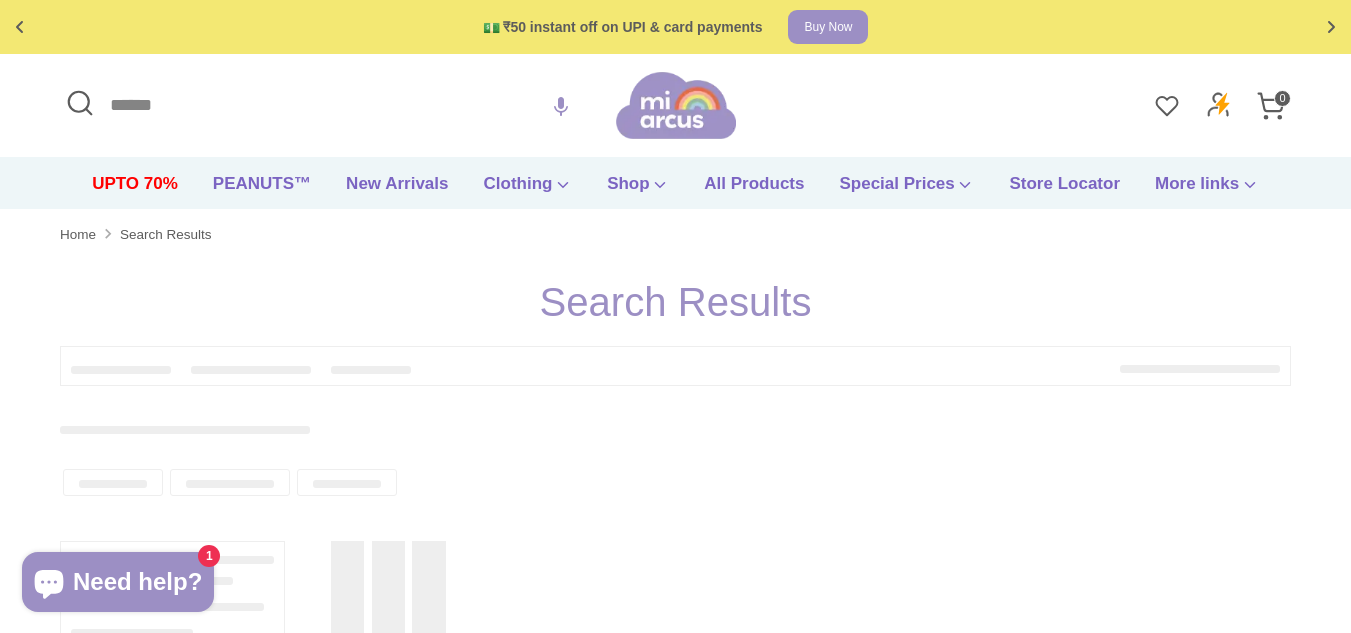 type on "**********" 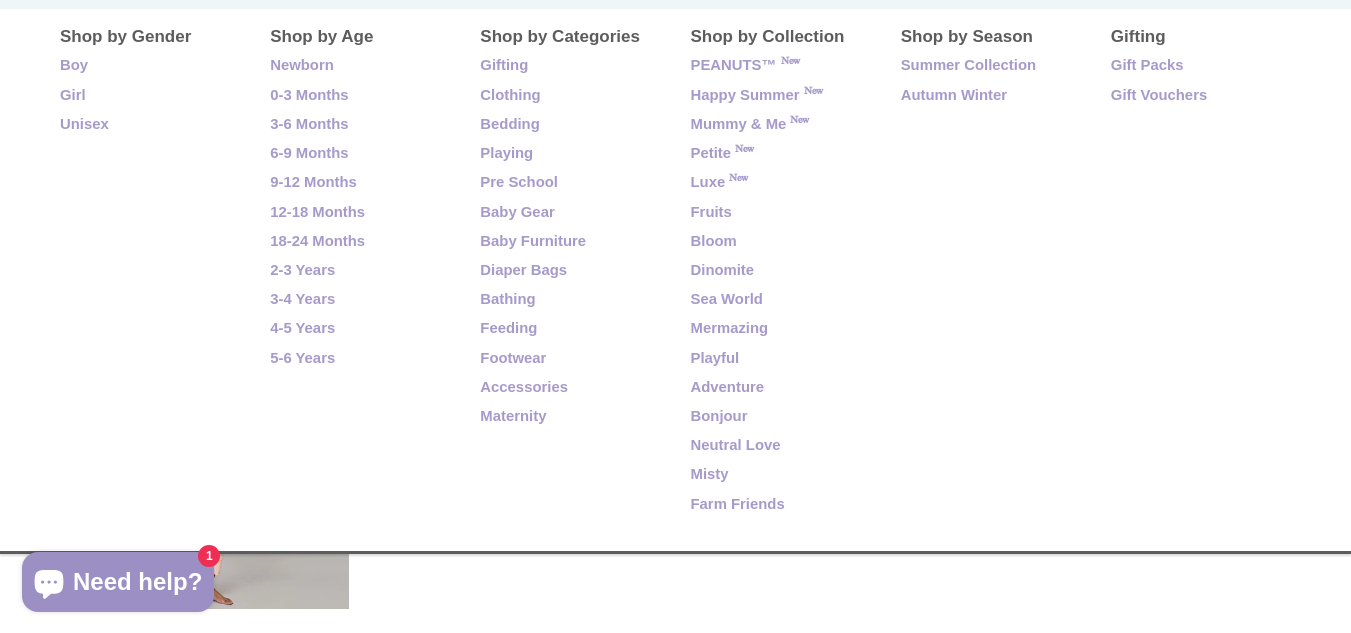 scroll, scrollTop: 0, scrollLeft: 0, axis: both 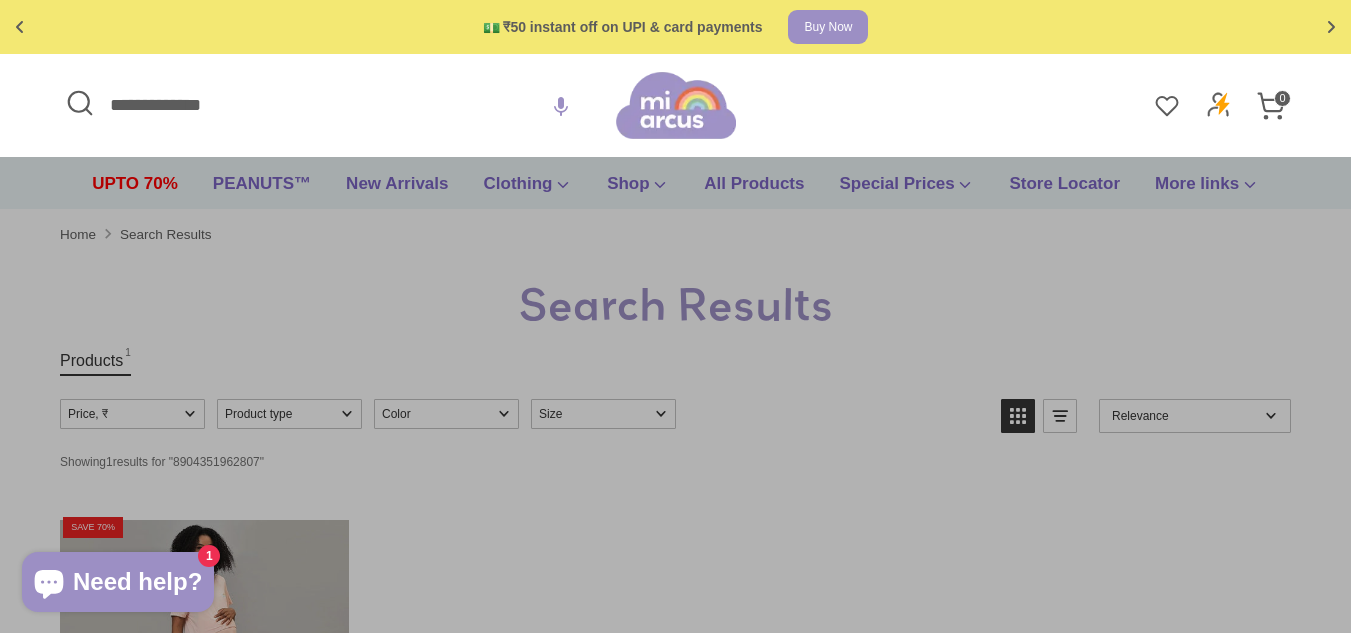 click on "**********" at bounding box center [338, 105] 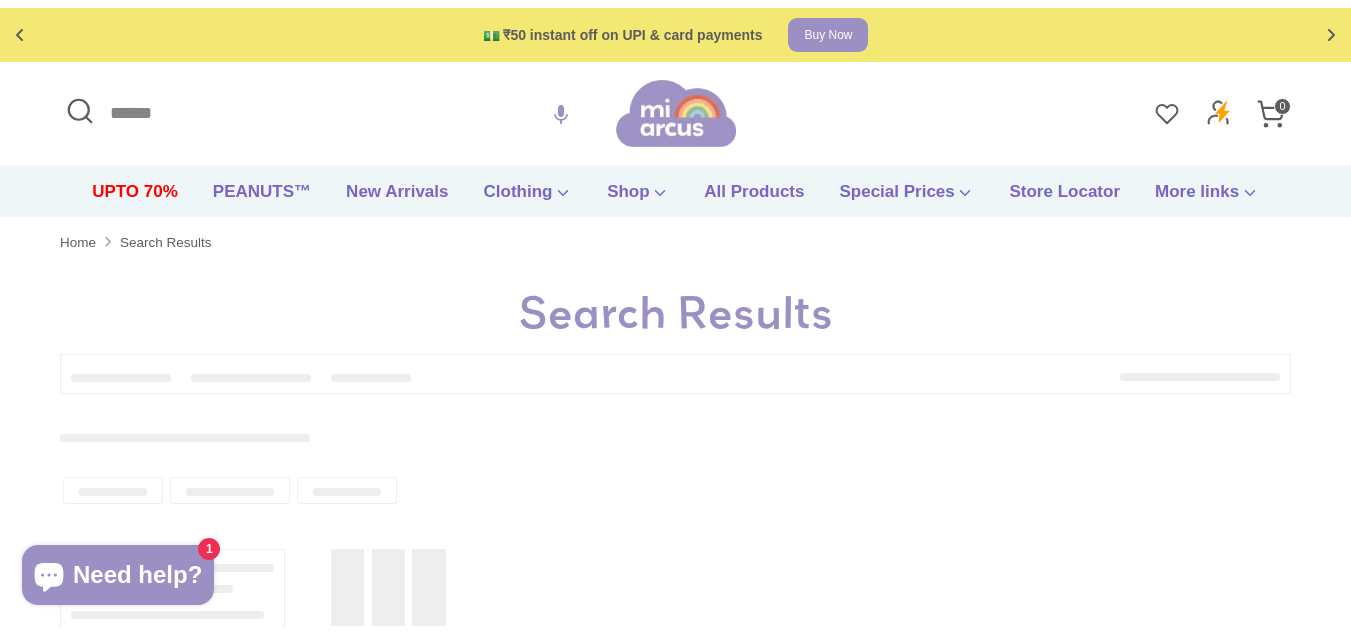 scroll, scrollTop: 0, scrollLeft: 0, axis: both 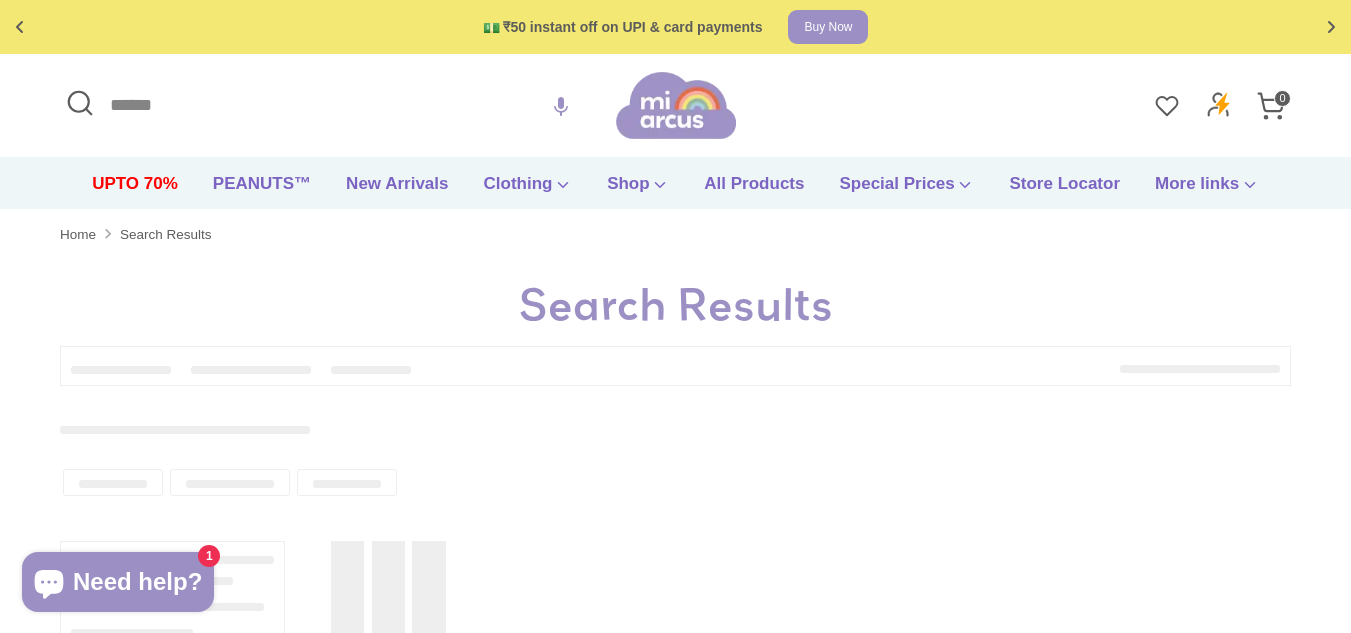 type on "**********" 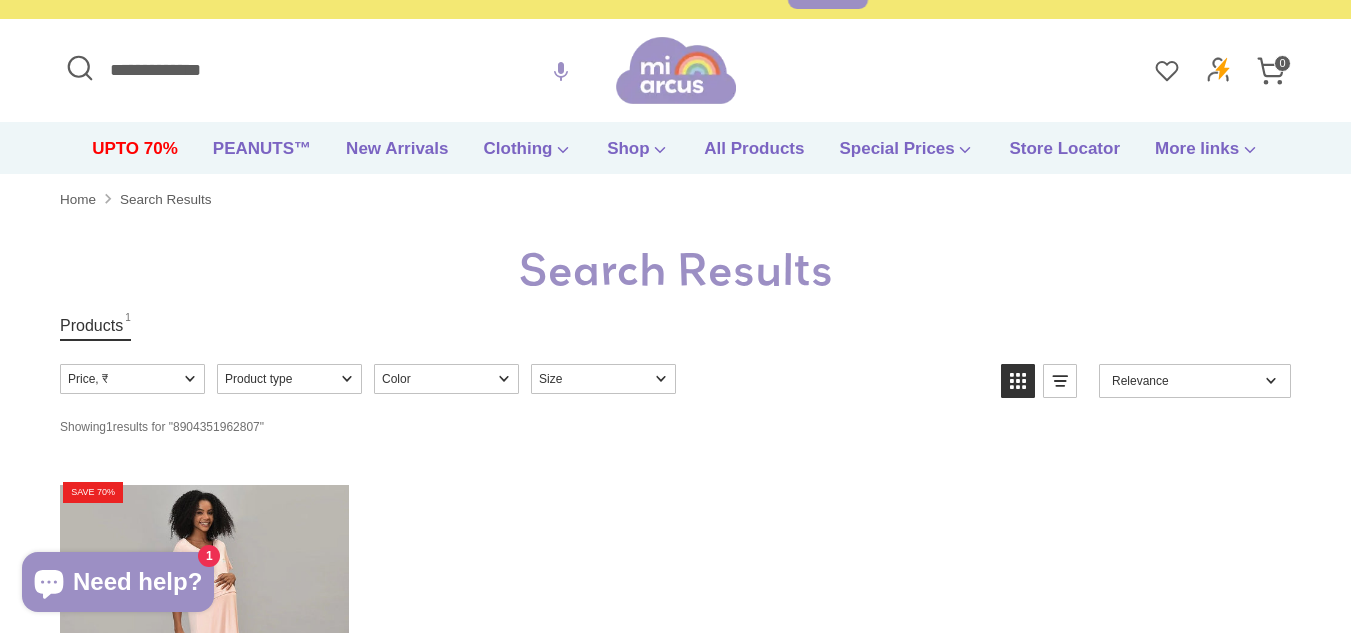 scroll, scrollTop: 0, scrollLeft: 0, axis: both 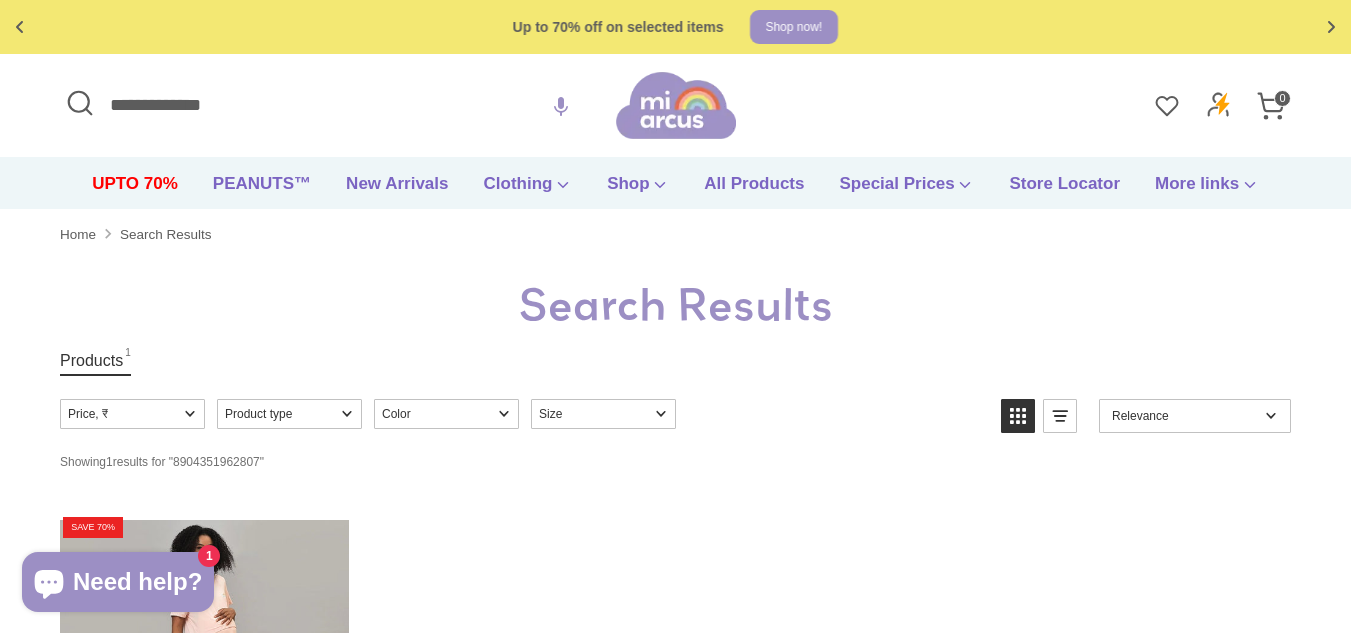 click on "**********" at bounding box center (338, 105) 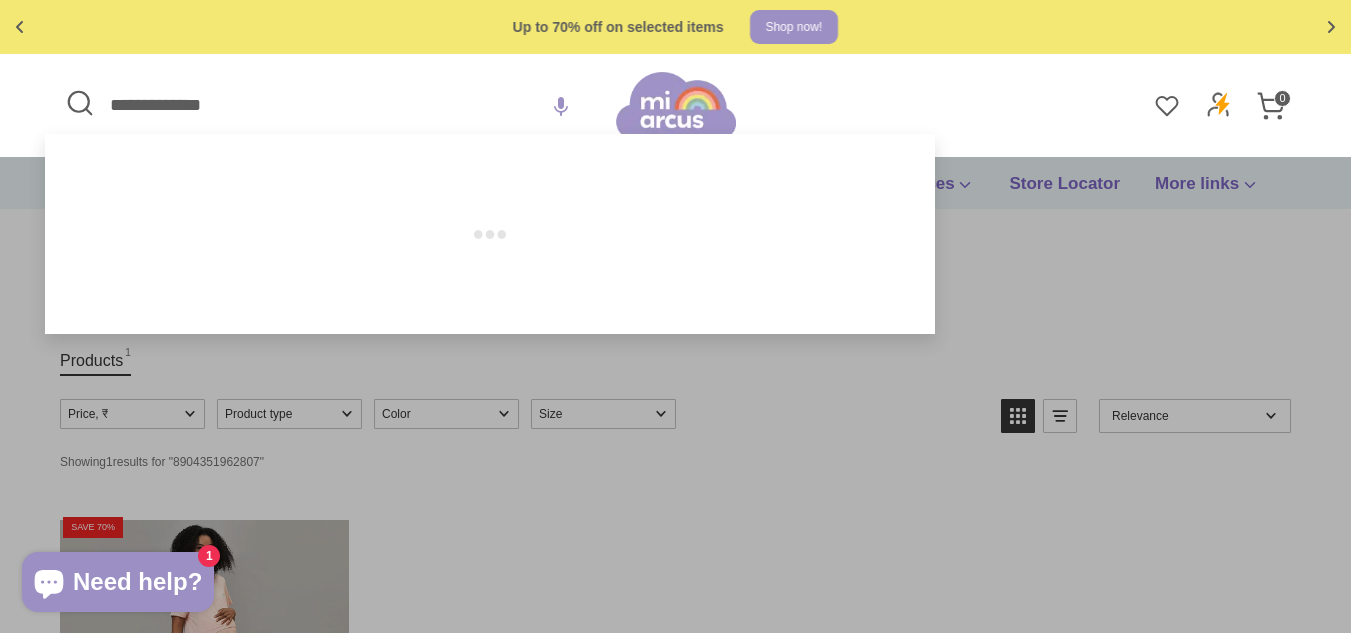 click on "**********" at bounding box center [338, 105] 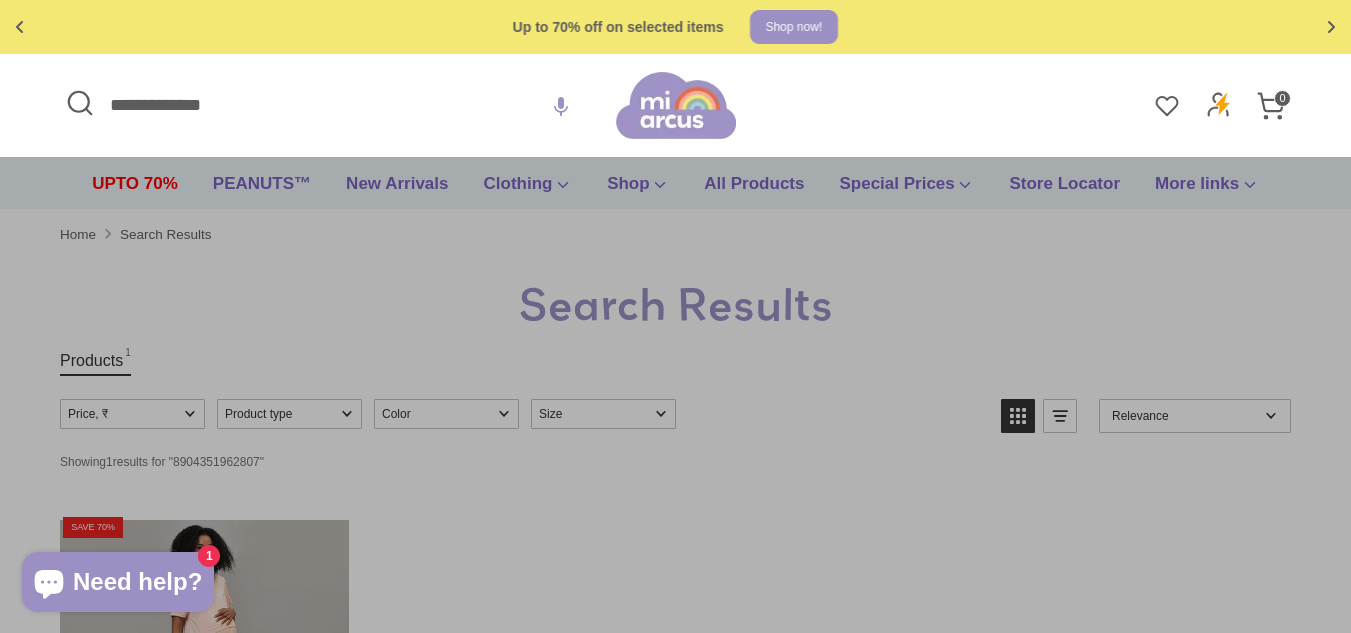 click on "🚚 Free shipping on orders above ₹599 Shop now Free gift on orders above ₹1999 Checkout 🚚 Free shipping on orders above ₹599 Shop now Free gift on orders above ₹1999 Checkout 💵 ₹50 instant off on UPI & card payments Buy Now Up to 70% off on selected items Shop now! 🚚 Free shipping on orders above ₹599 Shop now Free gift on orders above ₹1999 Checkout 💵 ₹50 instant off on UPI & card payments Buy Now Up to 70% off on selected items Shop now! 💵 ₹50 instant off on UPI & card payments Buy Now Up to 70% off on selected items Shop now!
✅ Product added to cart!
[PHONE] - Mi Arcus" at bounding box center (675, 943) 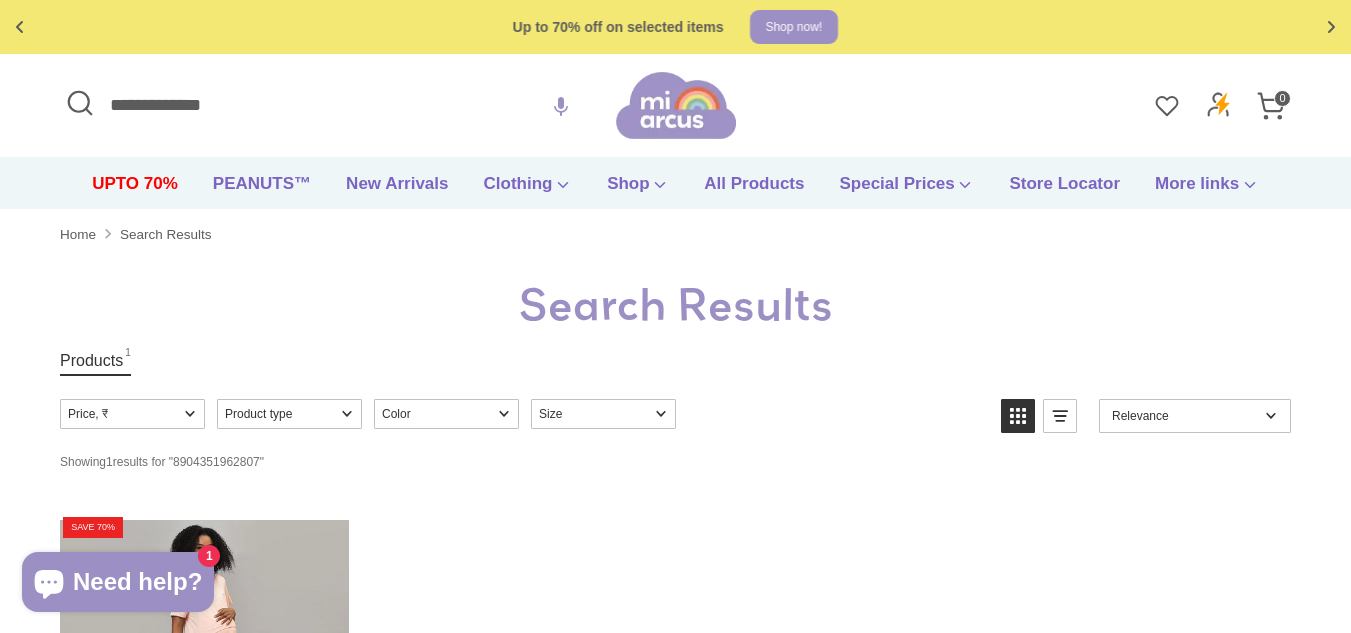 click 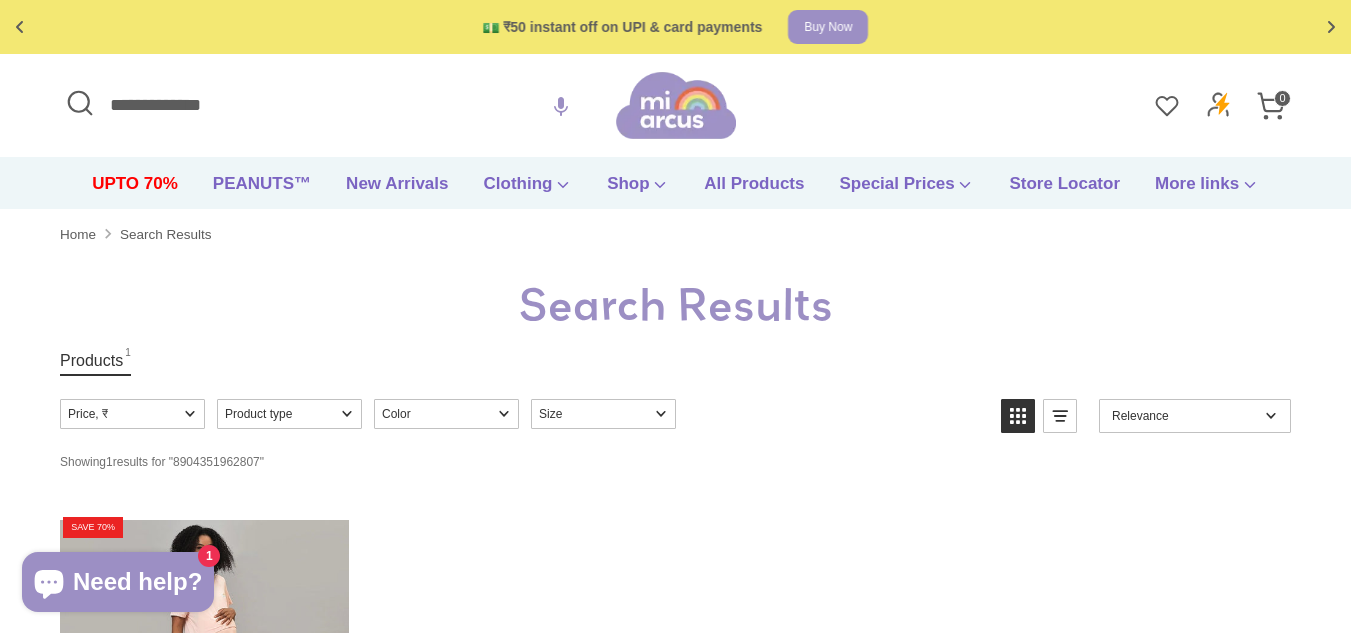 click 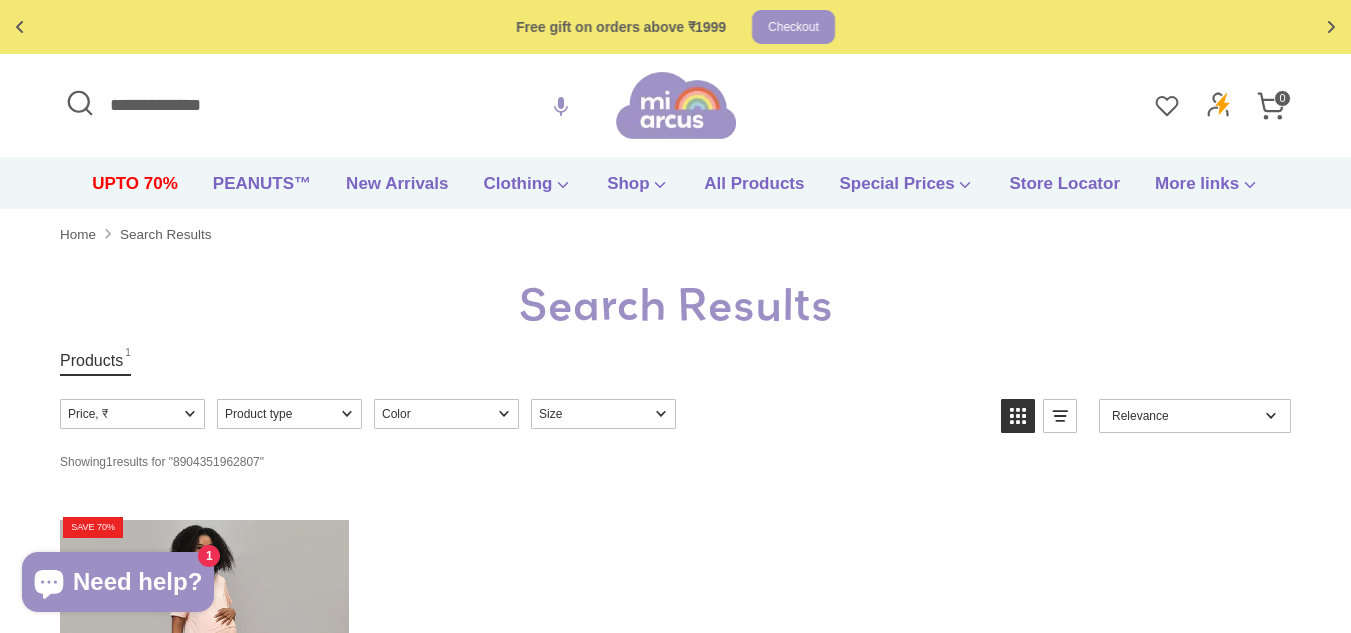 click on "**********" at bounding box center (338, 105) 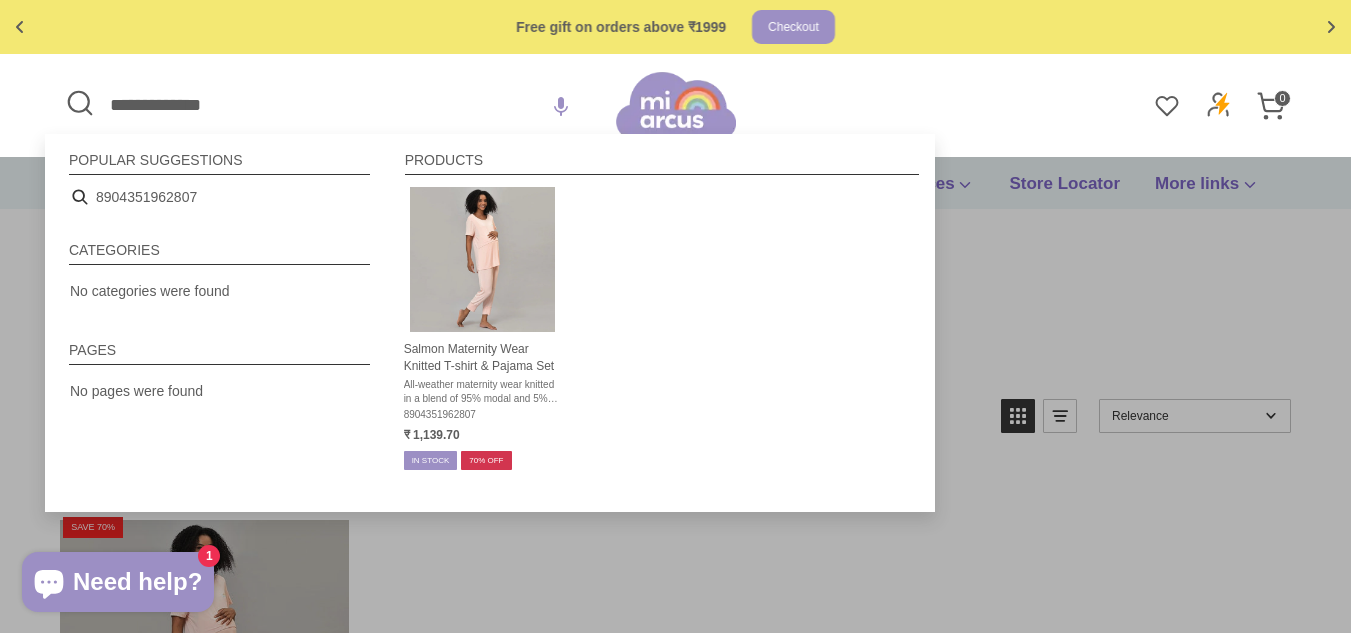 click on "**********" at bounding box center (338, 105) 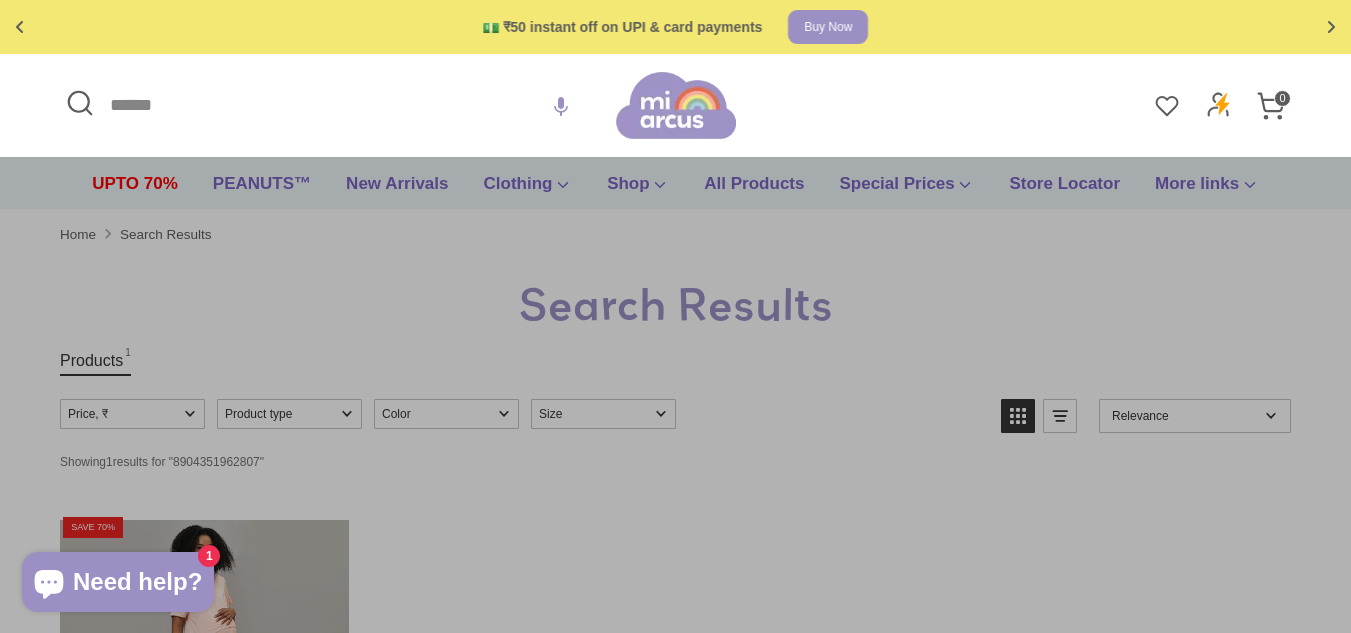 type 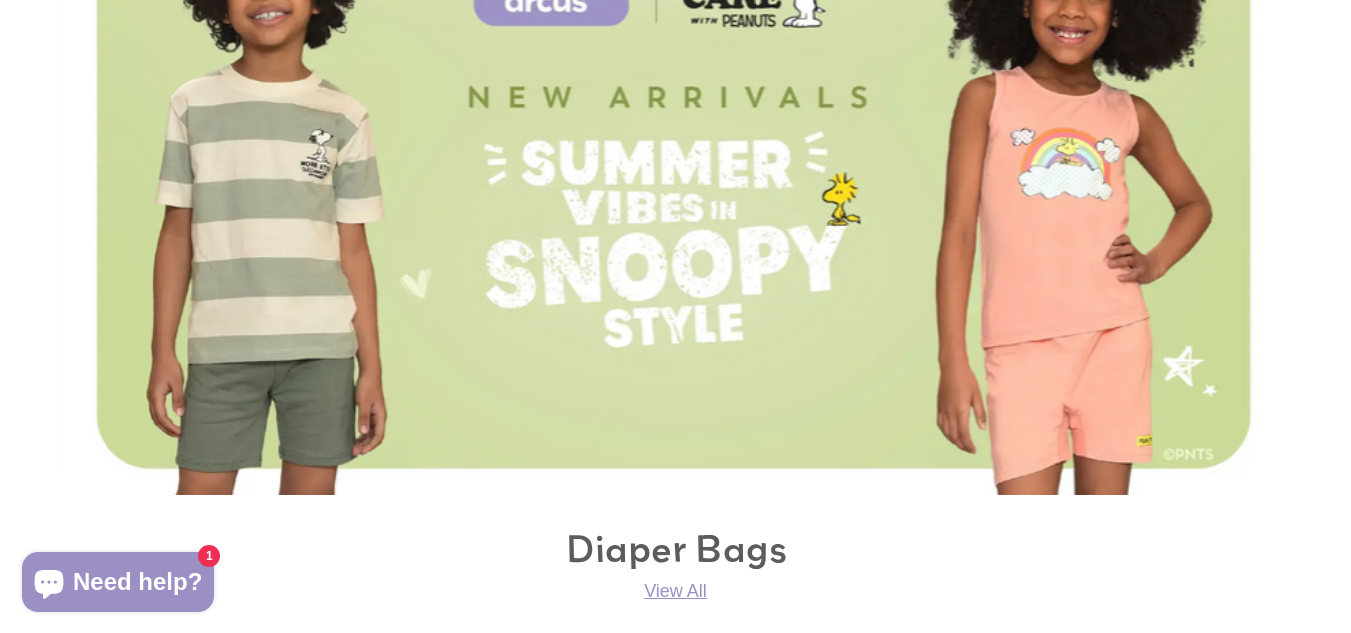scroll, scrollTop: 0, scrollLeft: 0, axis: both 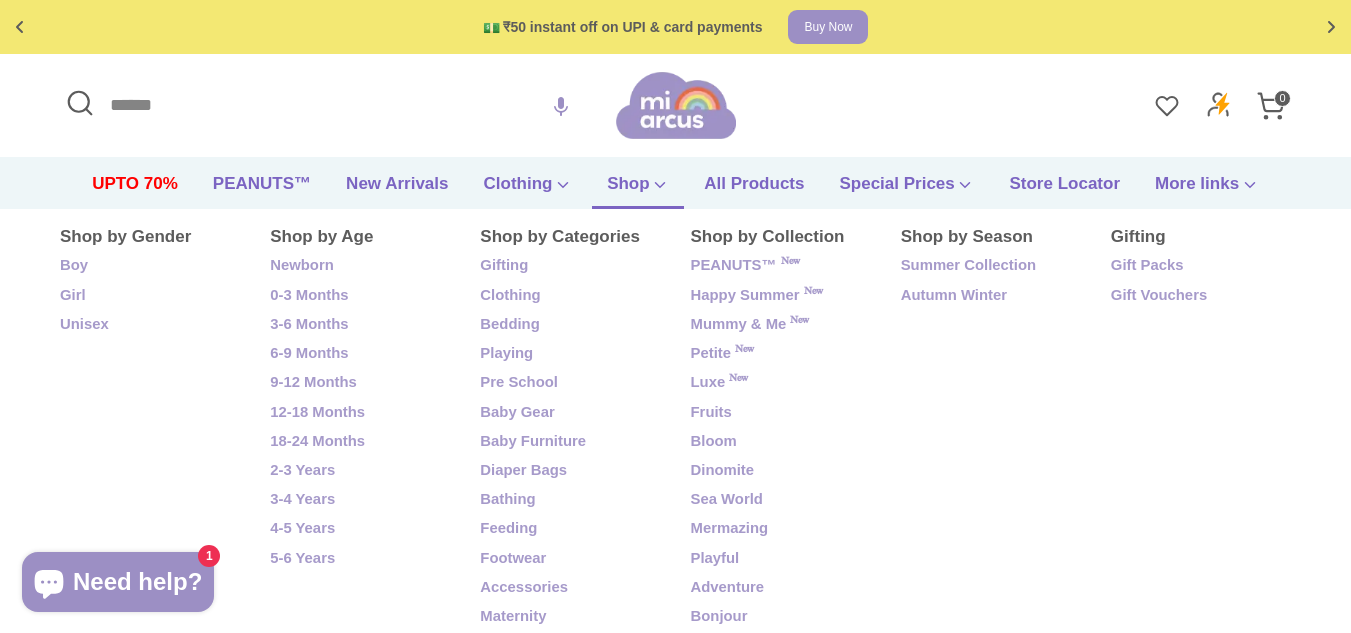 click on "Shop by Season
Summer Collection
Autumn Winter" at bounding box center (976, 480) 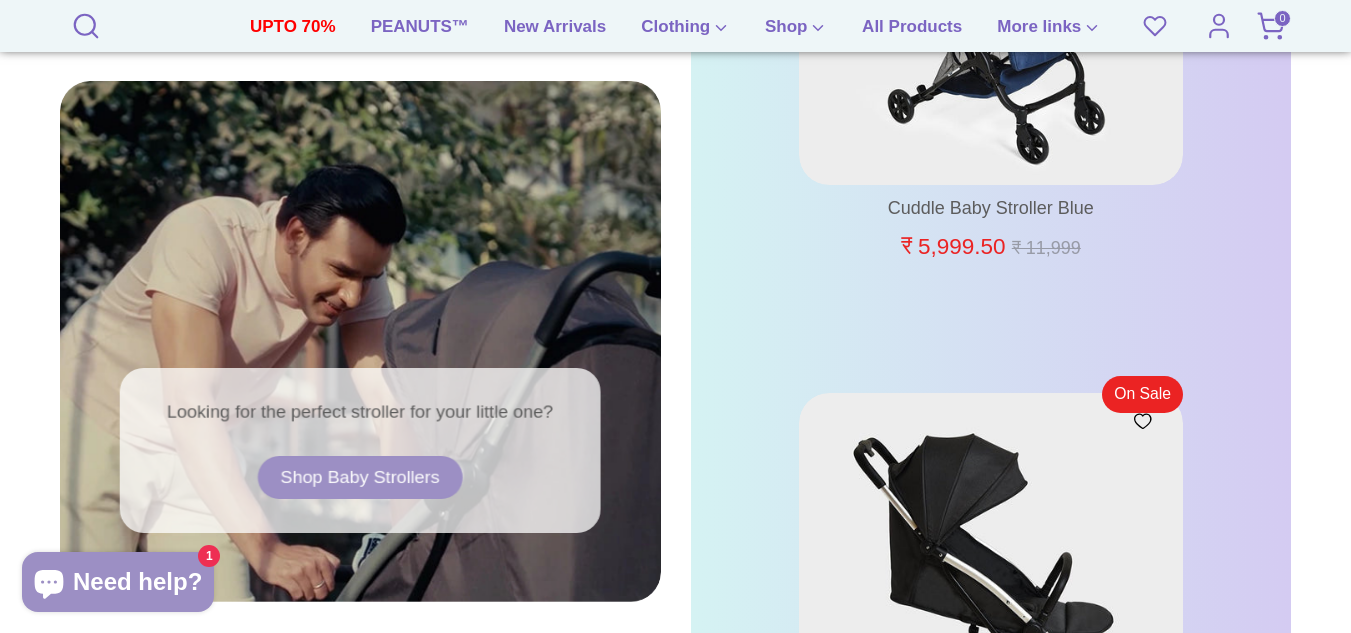 scroll, scrollTop: 4295, scrollLeft: 0, axis: vertical 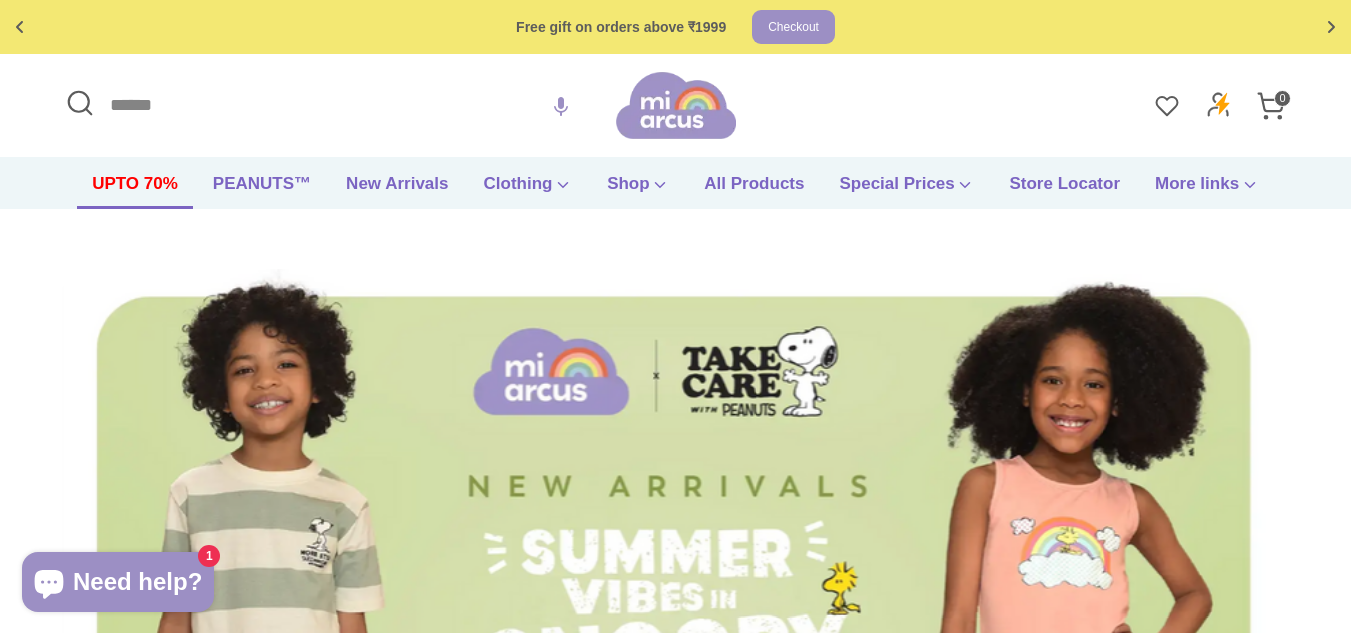 click on "UPTO 70%" at bounding box center (135, 190) 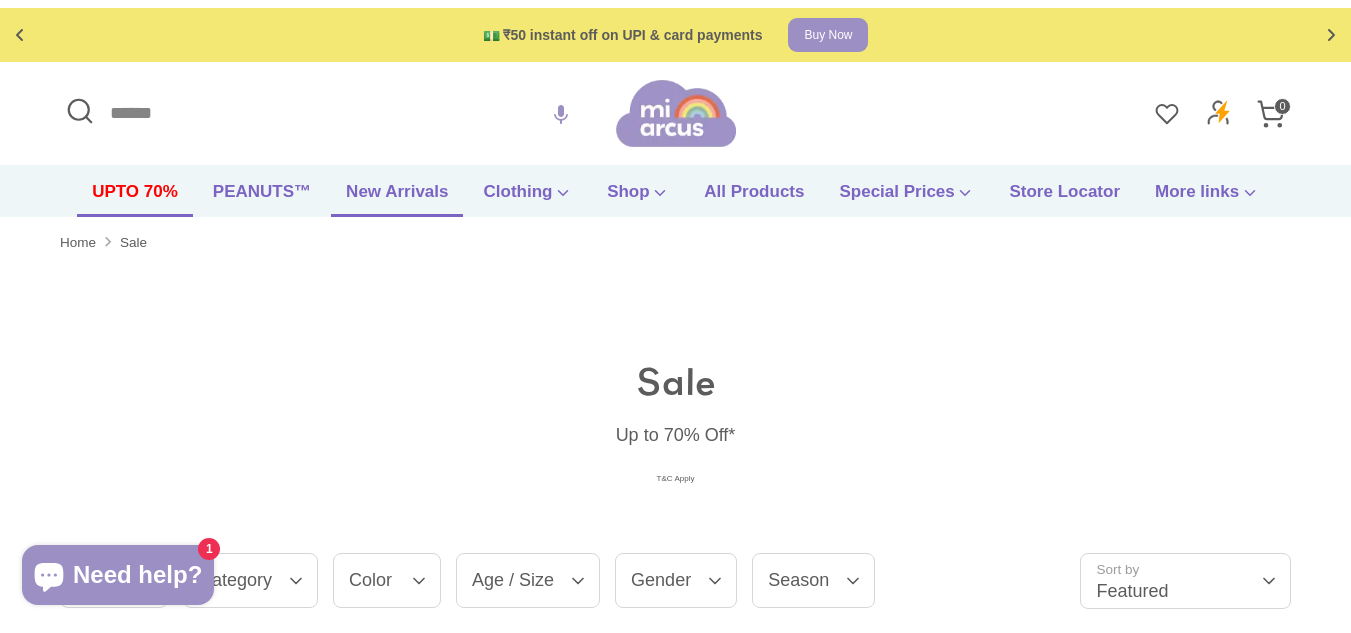 scroll, scrollTop: 0, scrollLeft: 0, axis: both 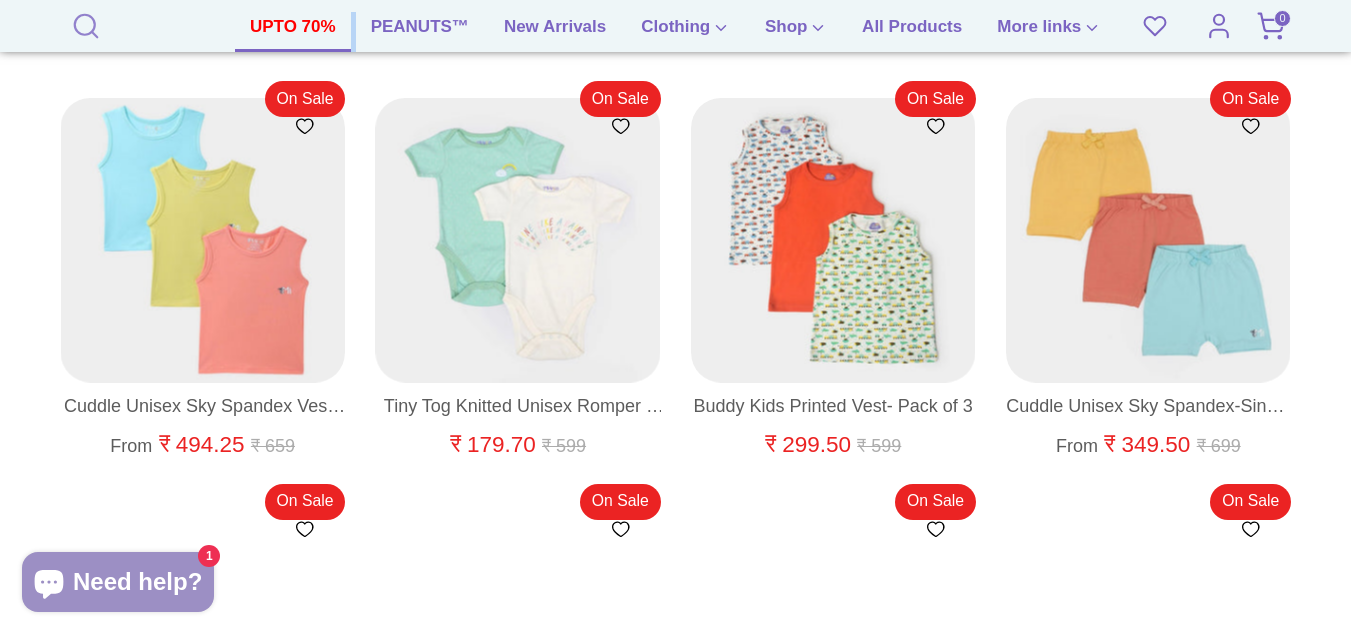 click 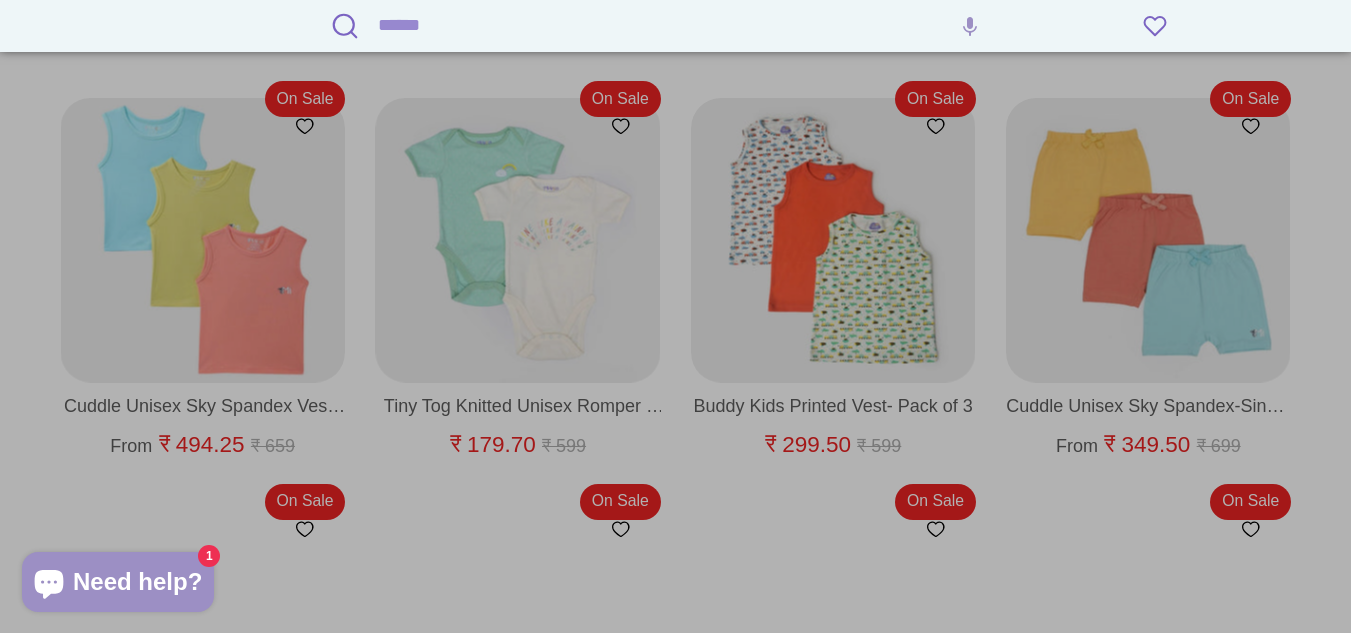 click on "Search" at bounding box center (694, 25) 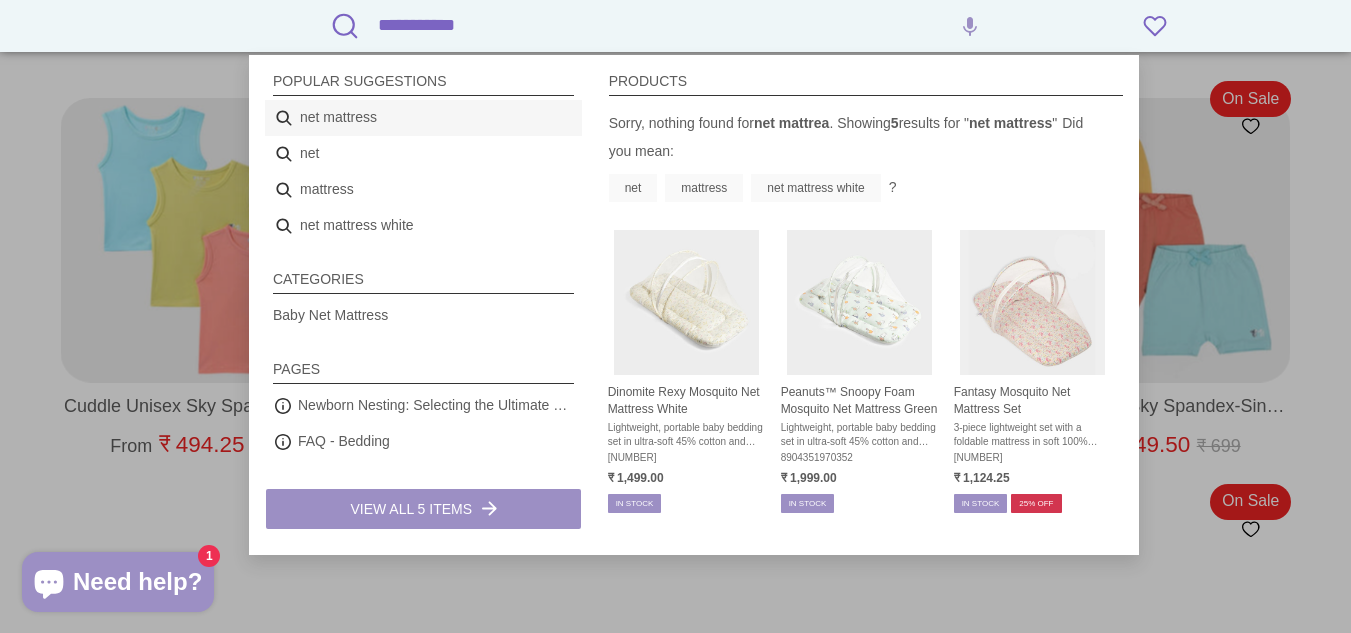 click on "net mattress" at bounding box center (423, 118) 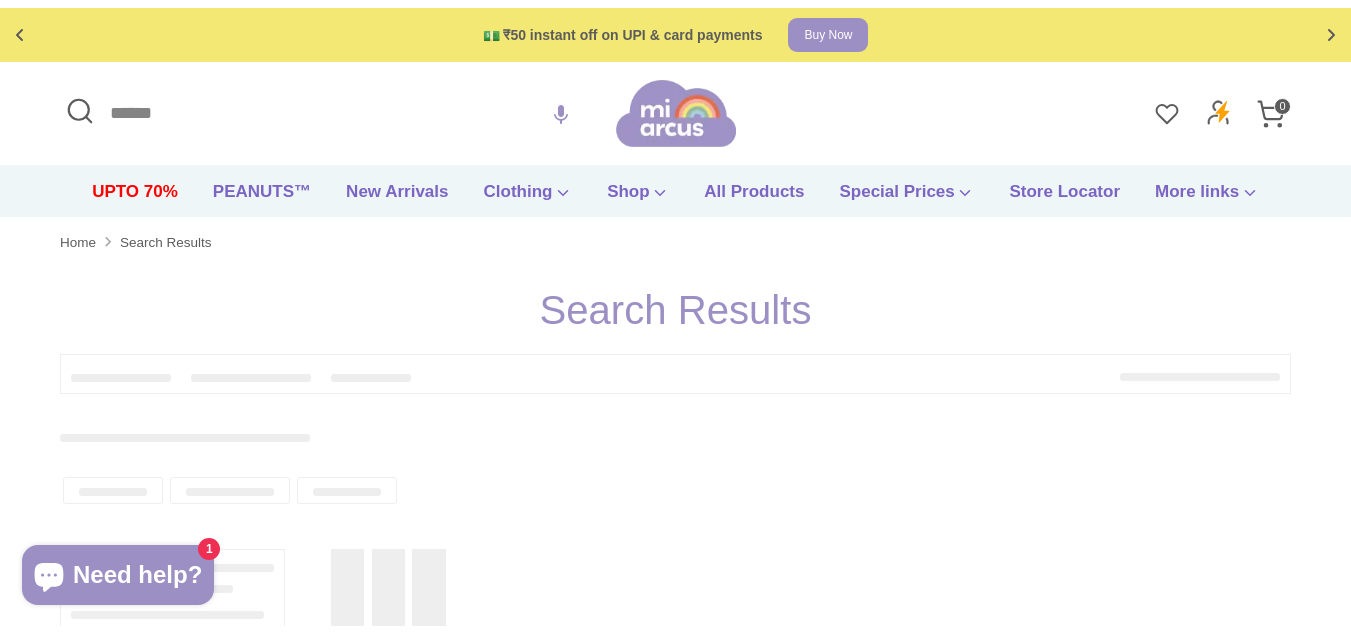 scroll, scrollTop: 0, scrollLeft: 0, axis: both 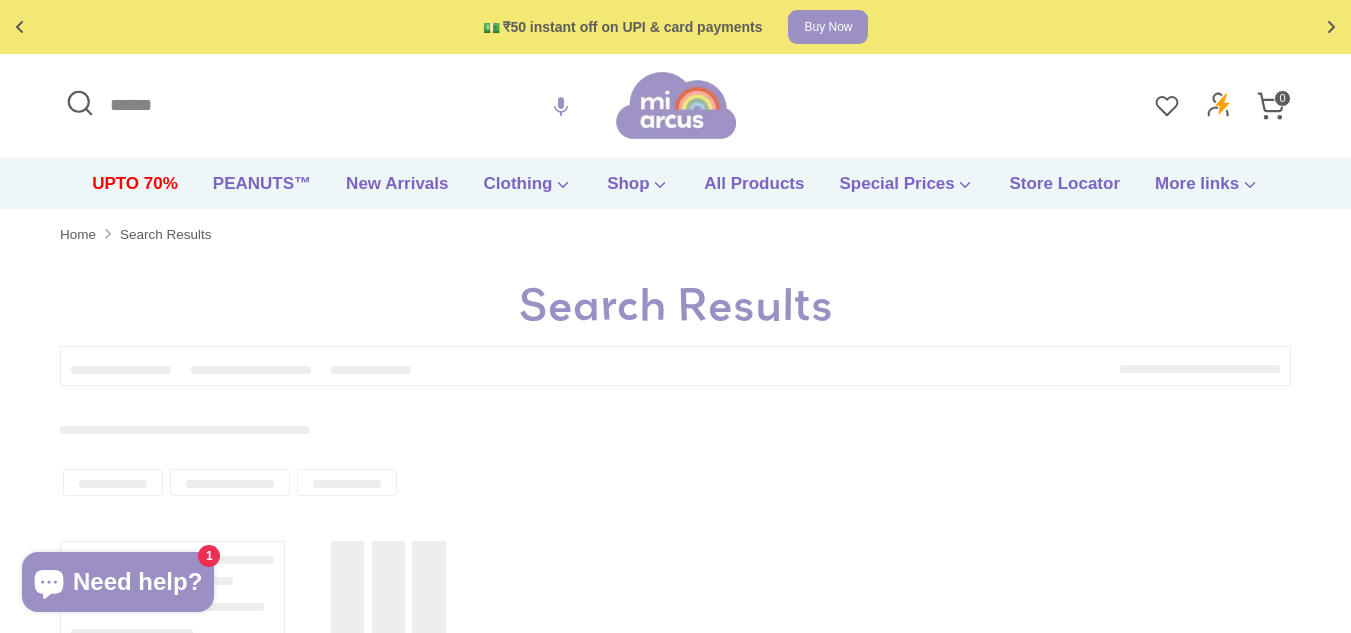 type on "**********" 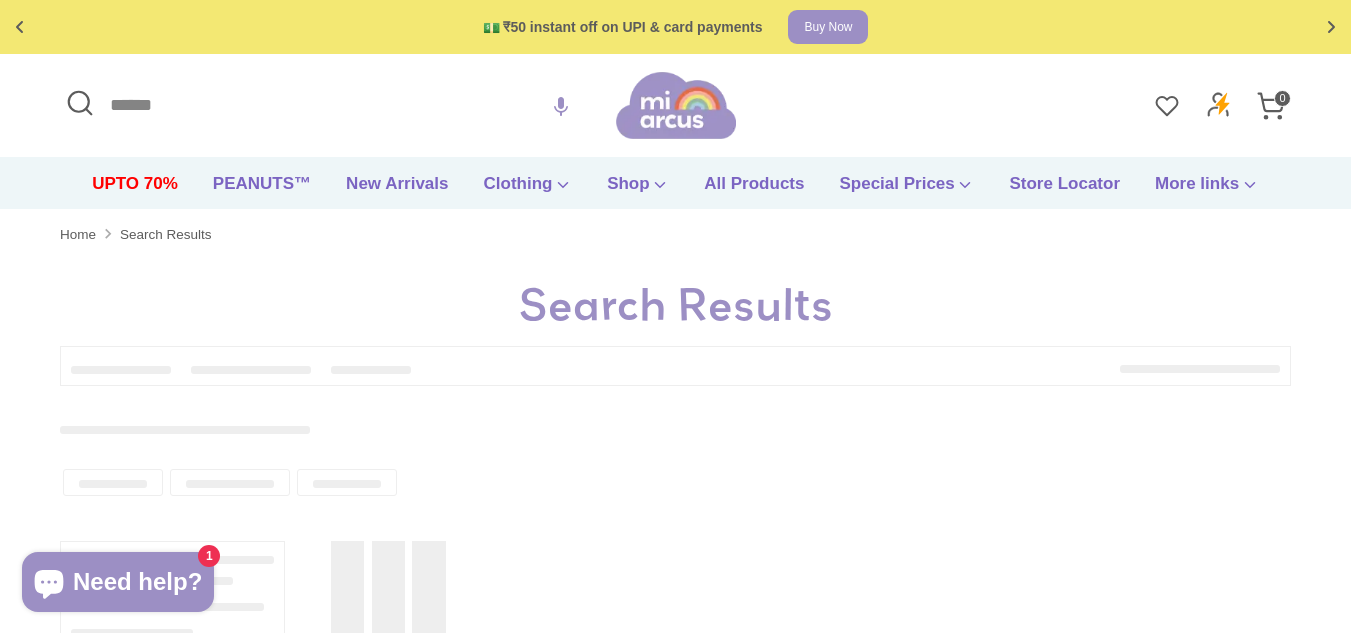 type on "**********" 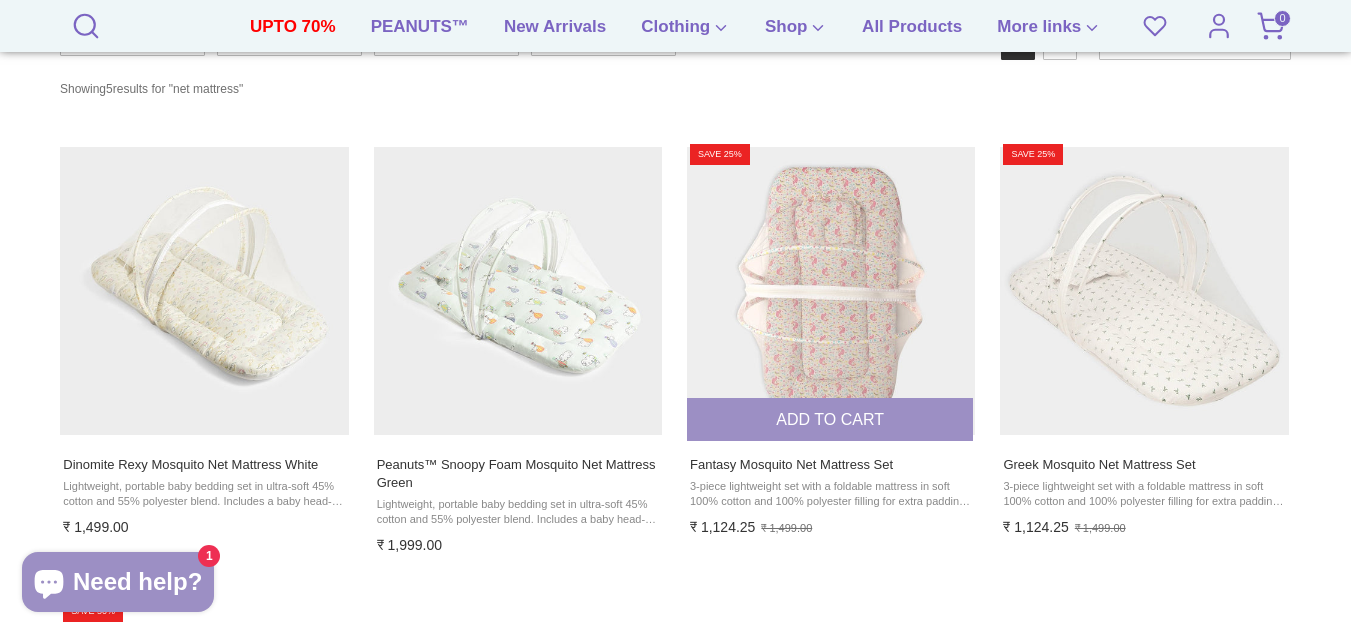 scroll, scrollTop: 400, scrollLeft: 0, axis: vertical 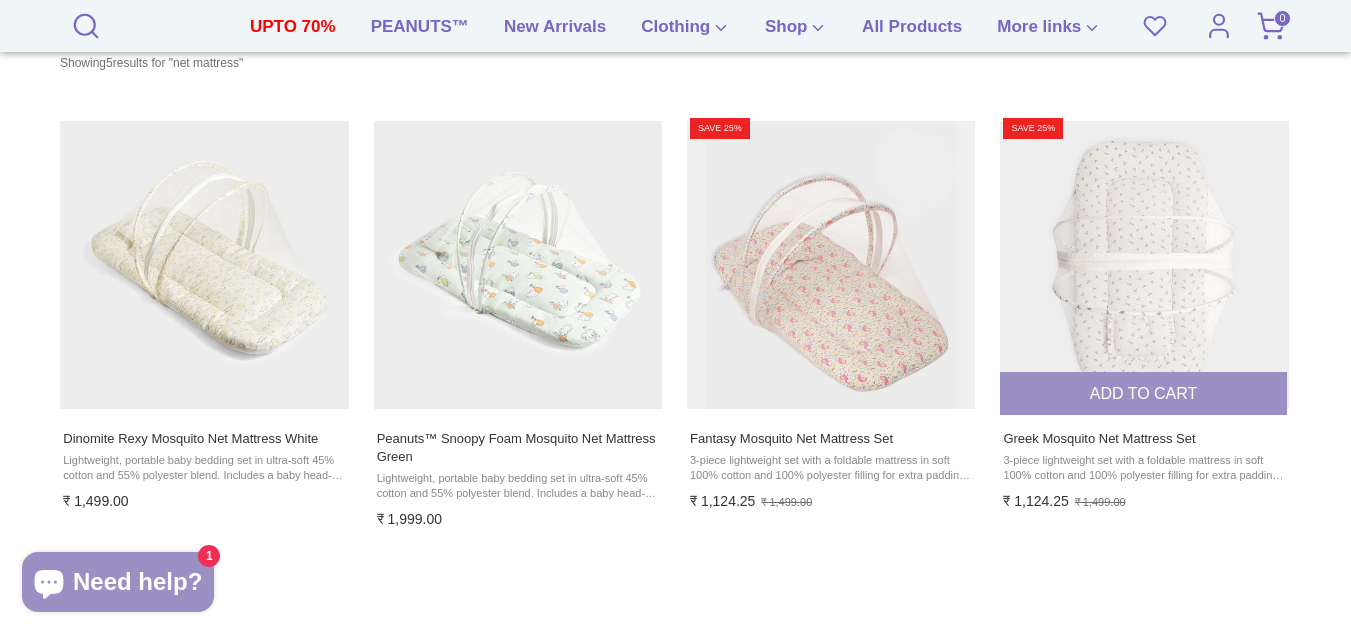 click at bounding box center (1144, 265) 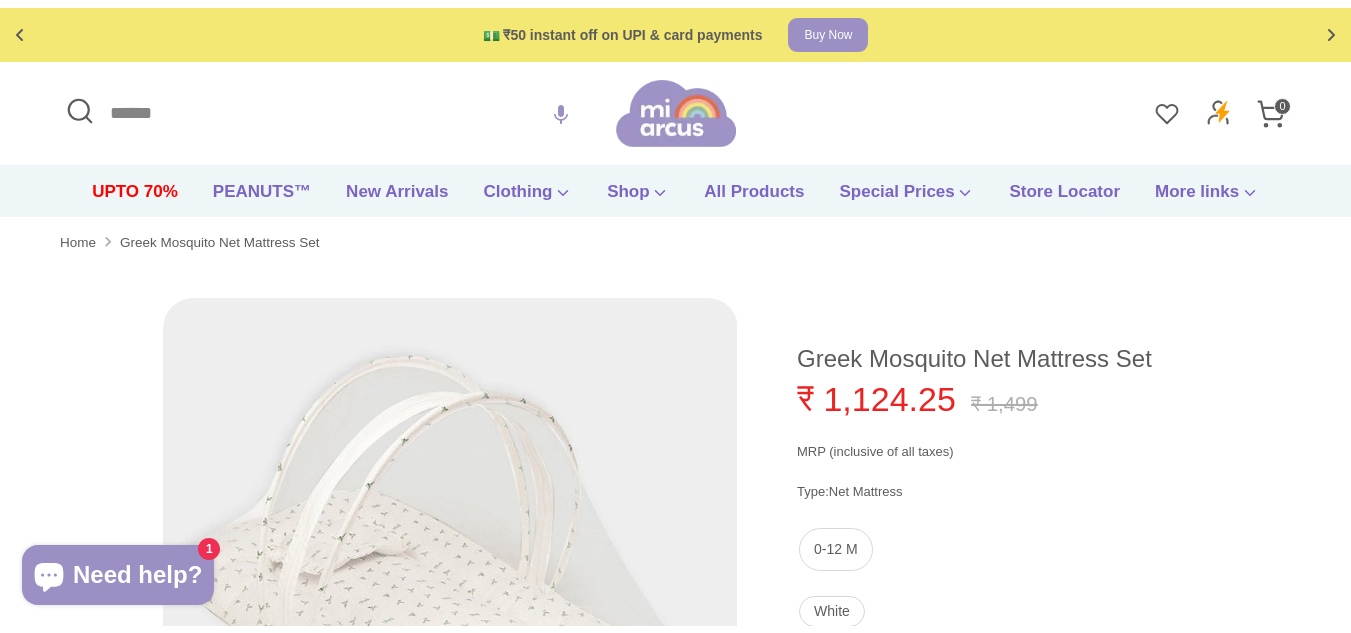 scroll, scrollTop: 0, scrollLeft: 0, axis: both 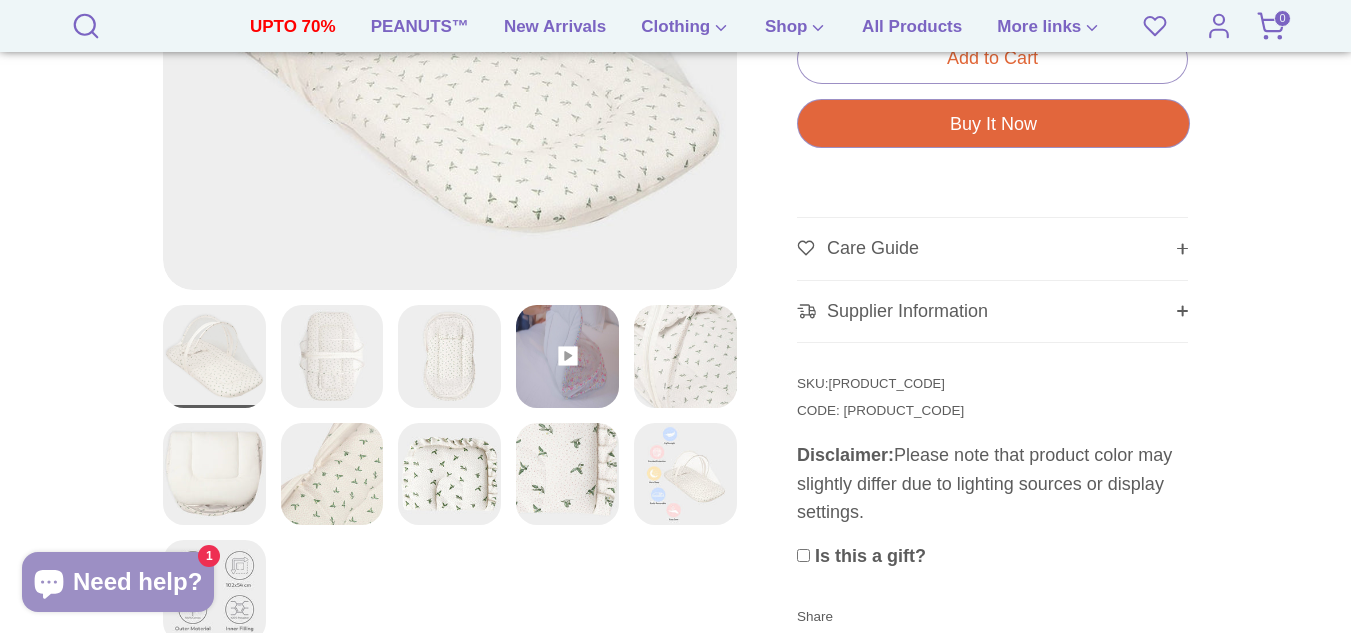 click on "8904351927608" at bounding box center (887, 383) 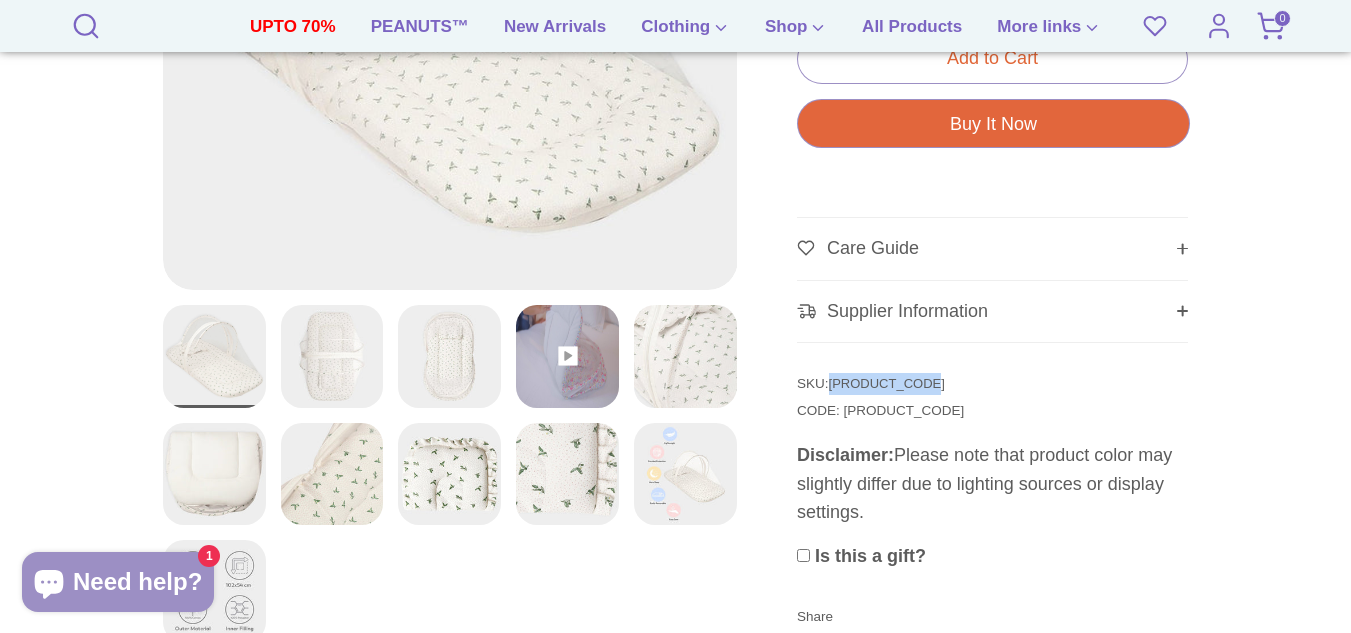 click on "8904351927608" at bounding box center [887, 383] 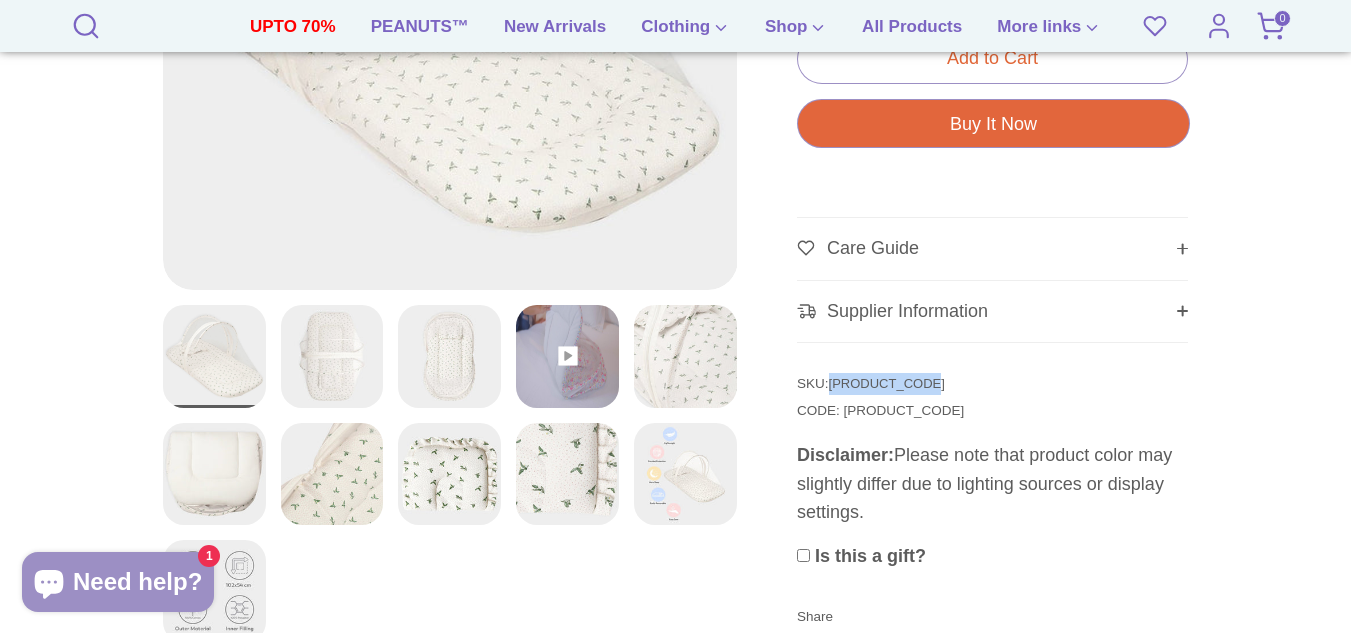 copy on "8904351927608" 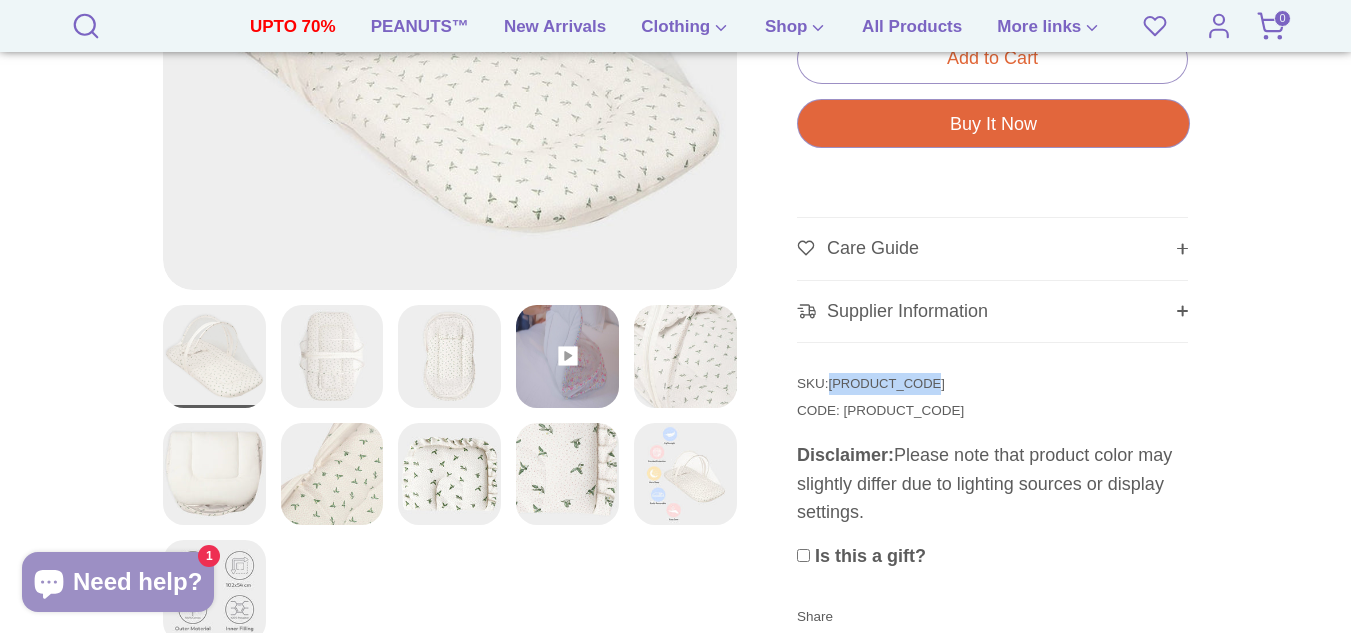 click at bounding box center [567, 356] 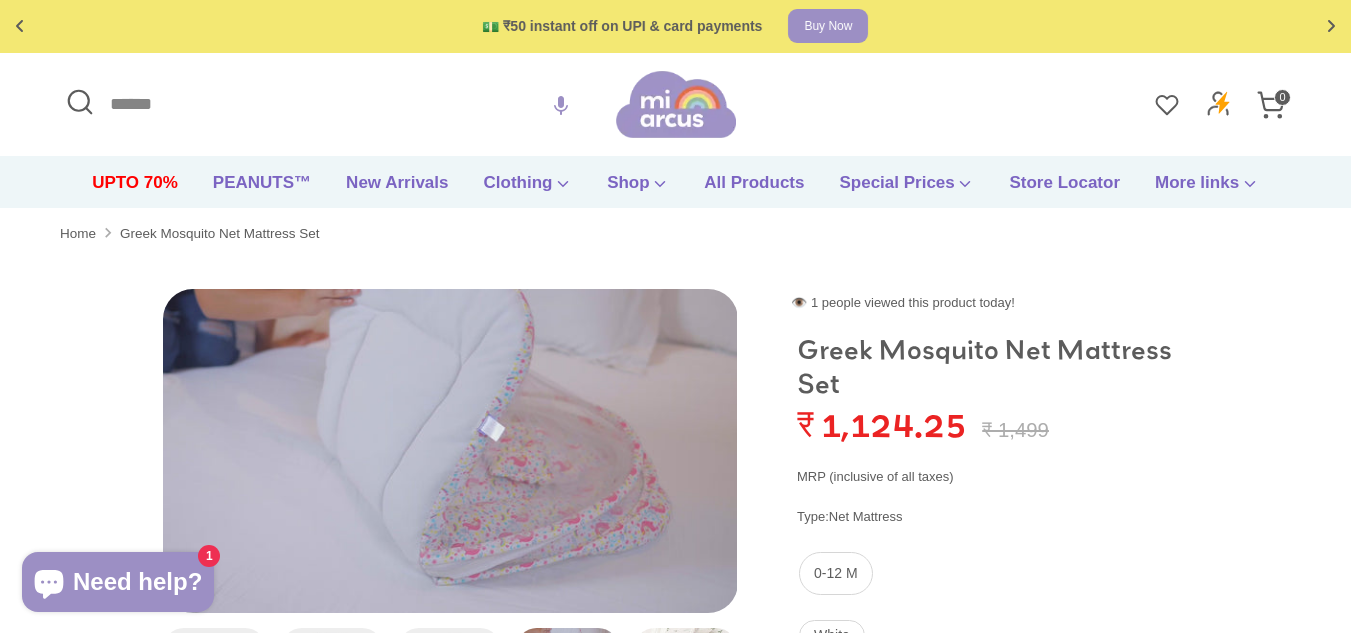 scroll, scrollTop: 0, scrollLeft: 0, axis: both 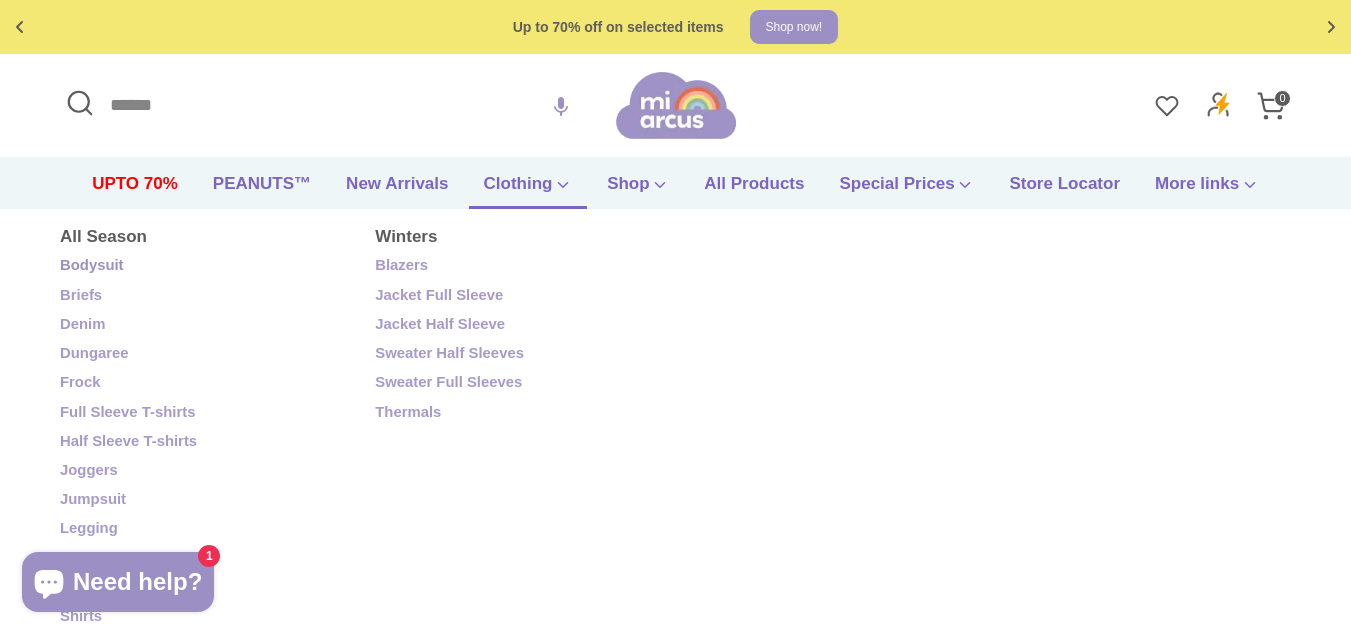 type on "****" 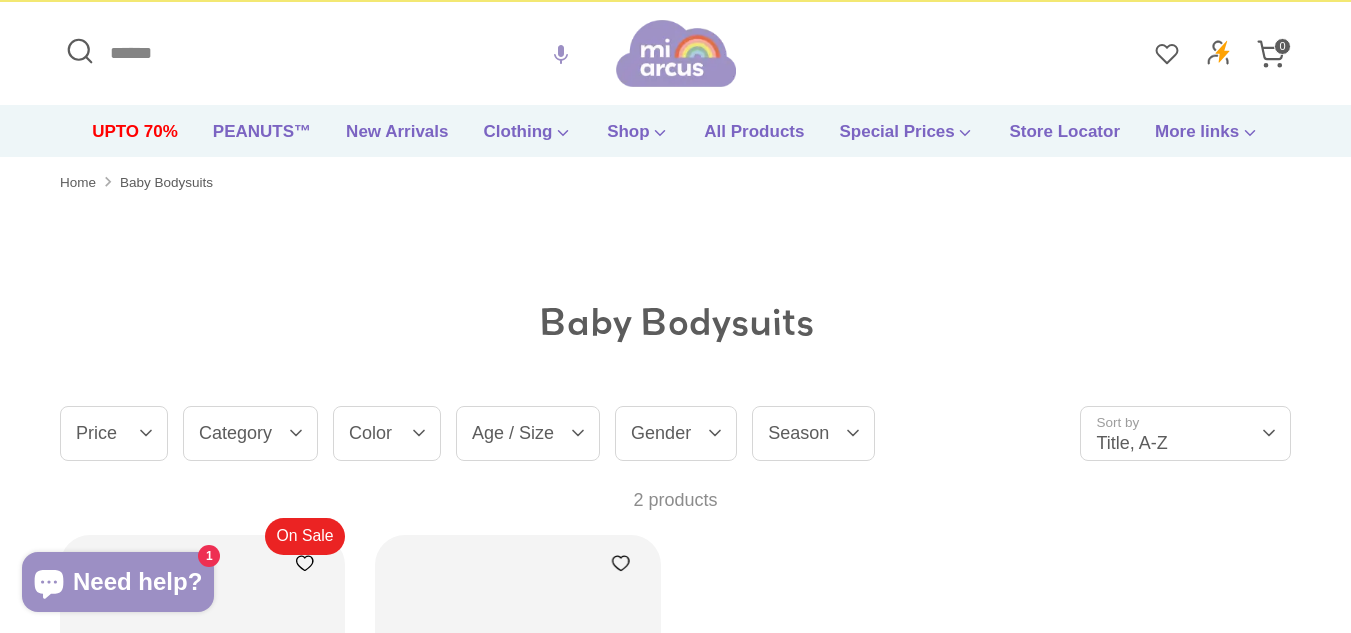 scroll, scrollTop: 0, scrollLeft: 0, axis: both 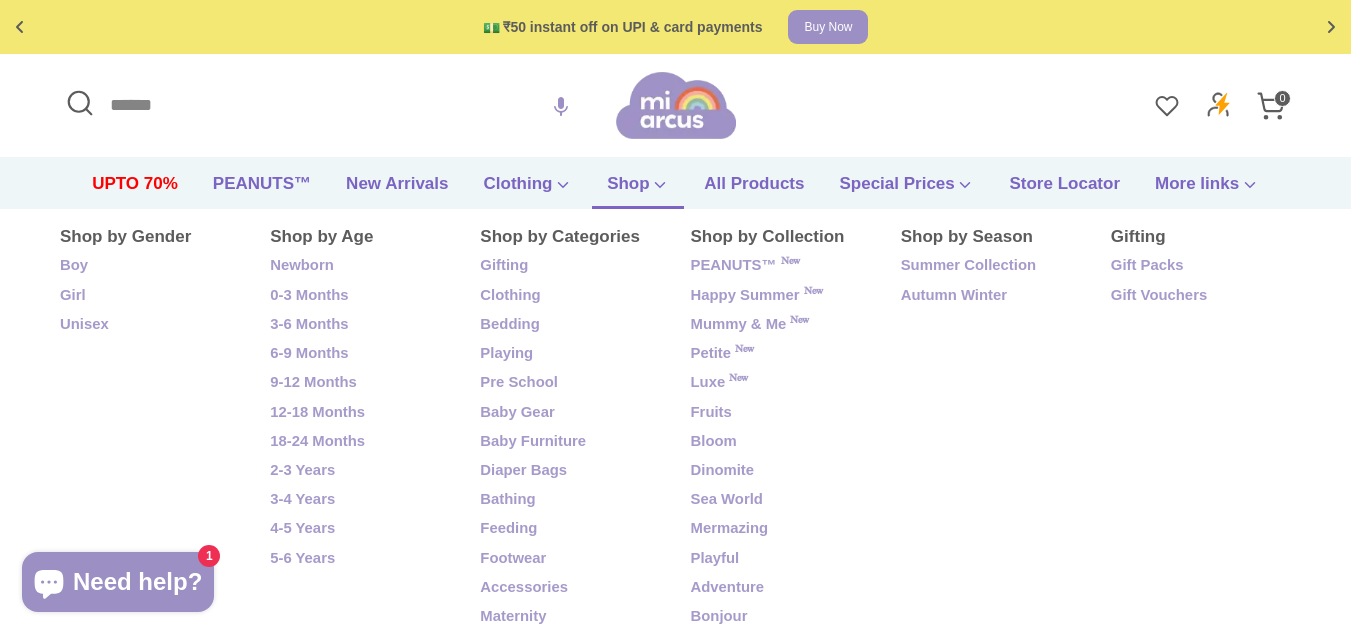 click 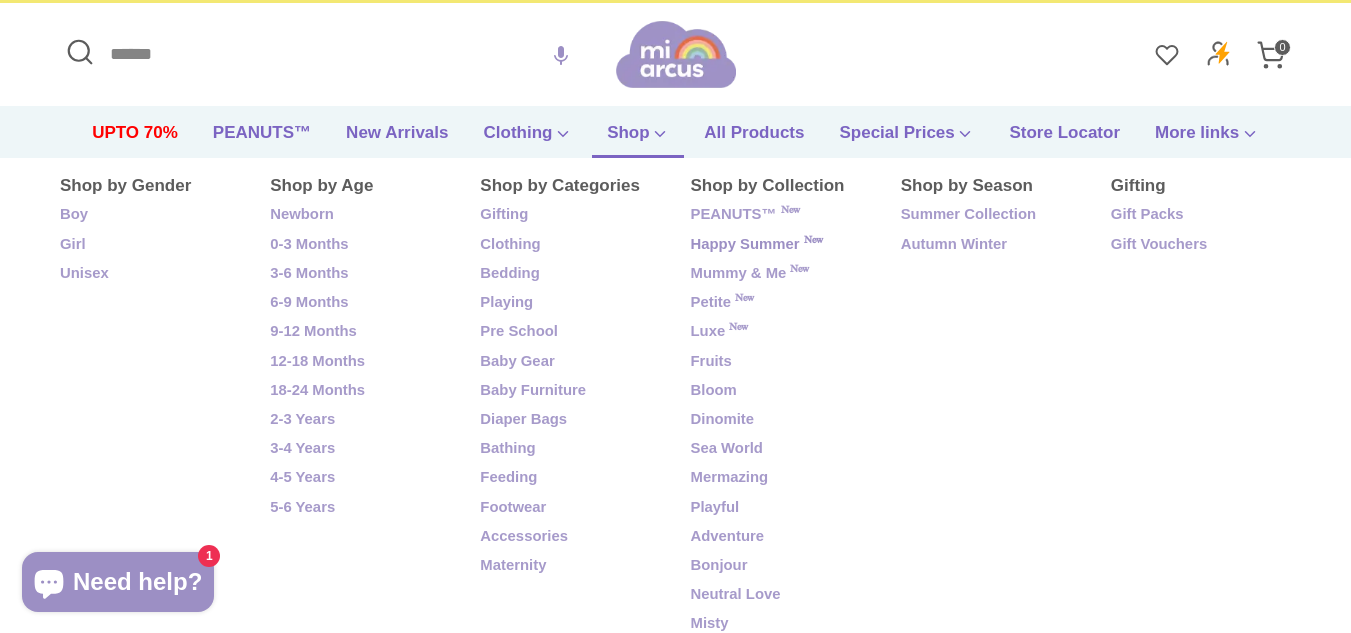 scroll, scrollTop: 100, scrollLeft: 0, axis: vertical 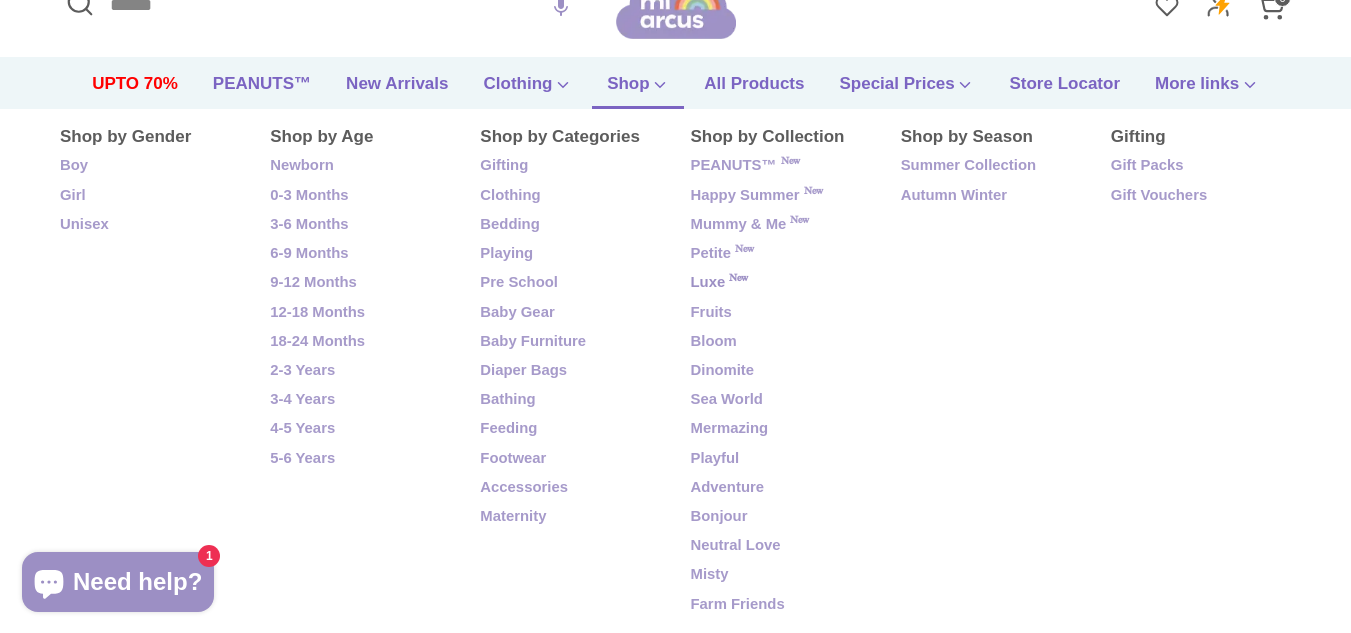 click on "Luxe ᴺᵉʷ" at bounding box center [781, 283] 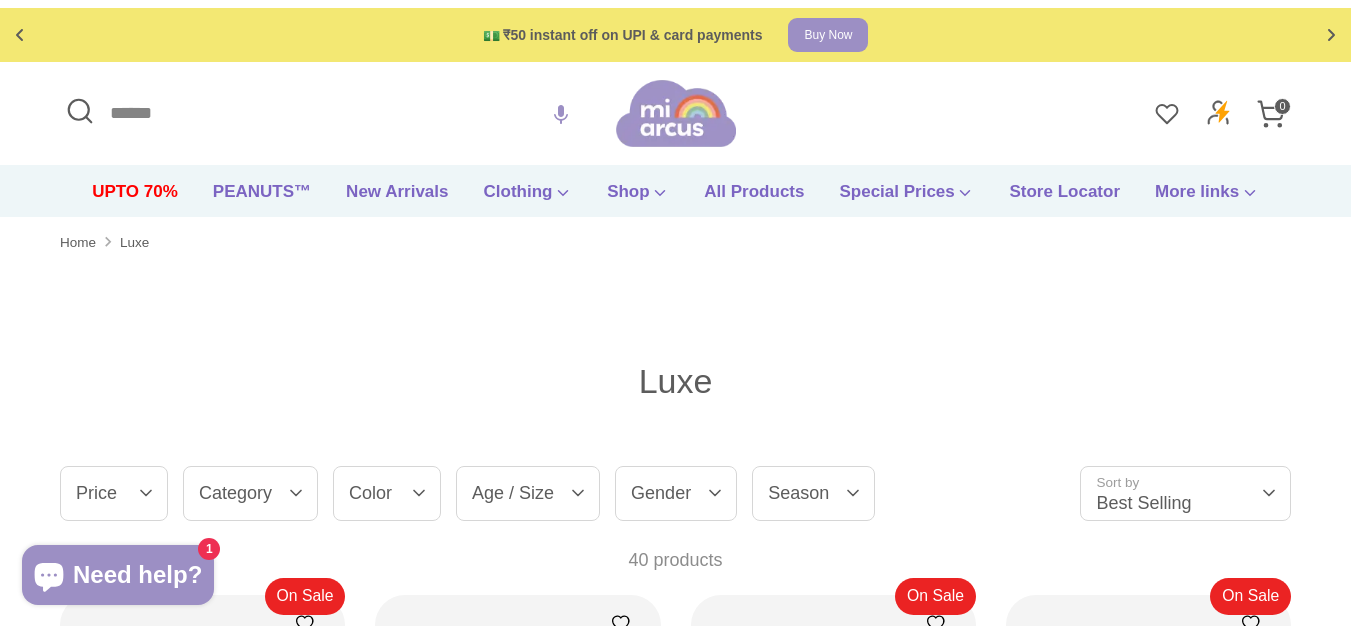 scroll, scrollTop: 0, scrollLeft: 0, axis: both 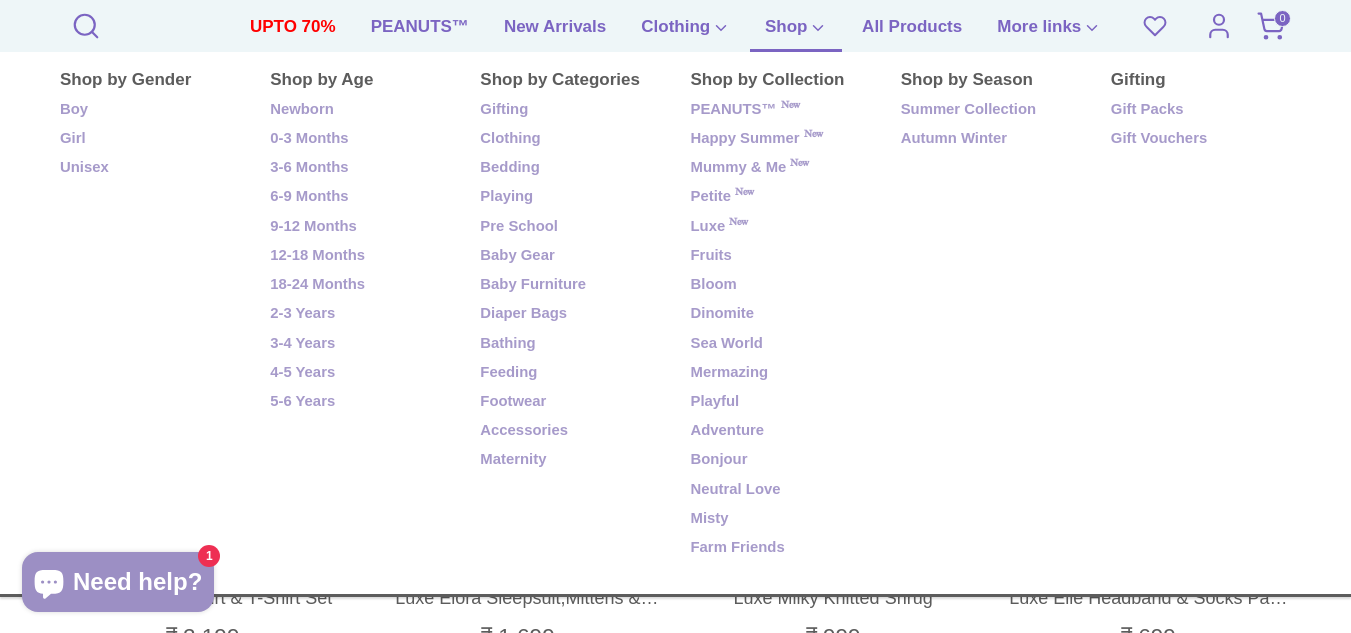 click on "Shop" at bounding box center [796, 33] 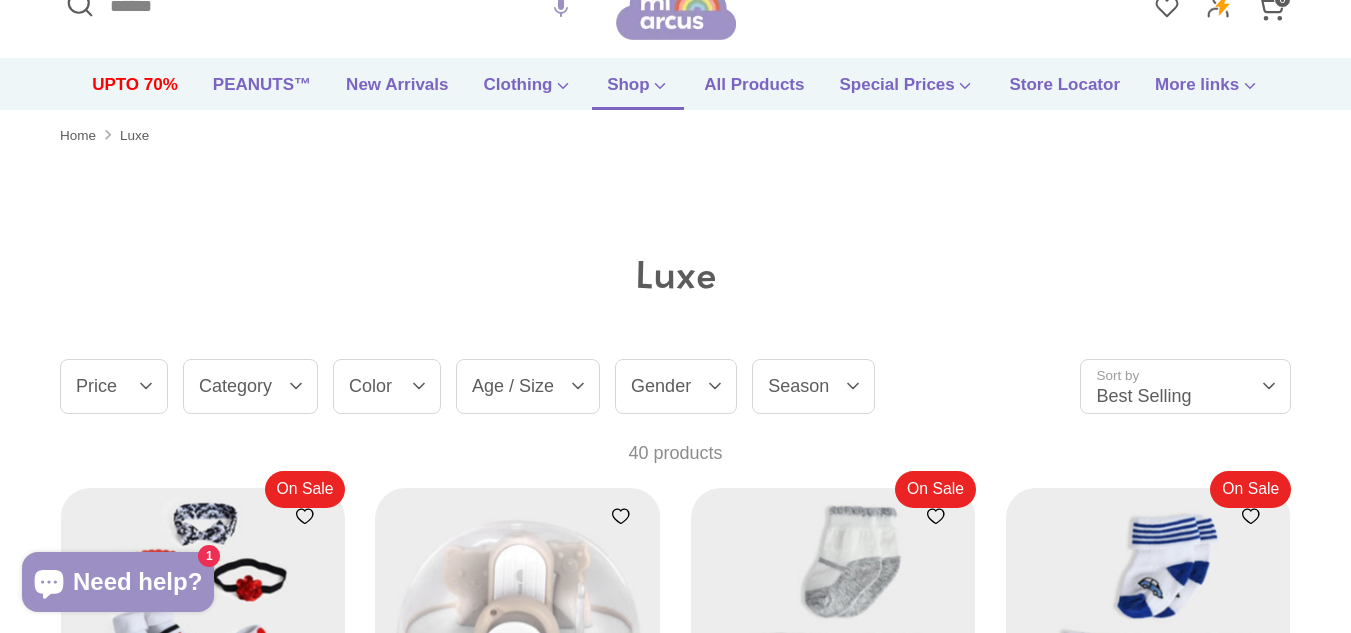 scroll, scrollTop: 100, scrollLeft: 0, axis: vertical 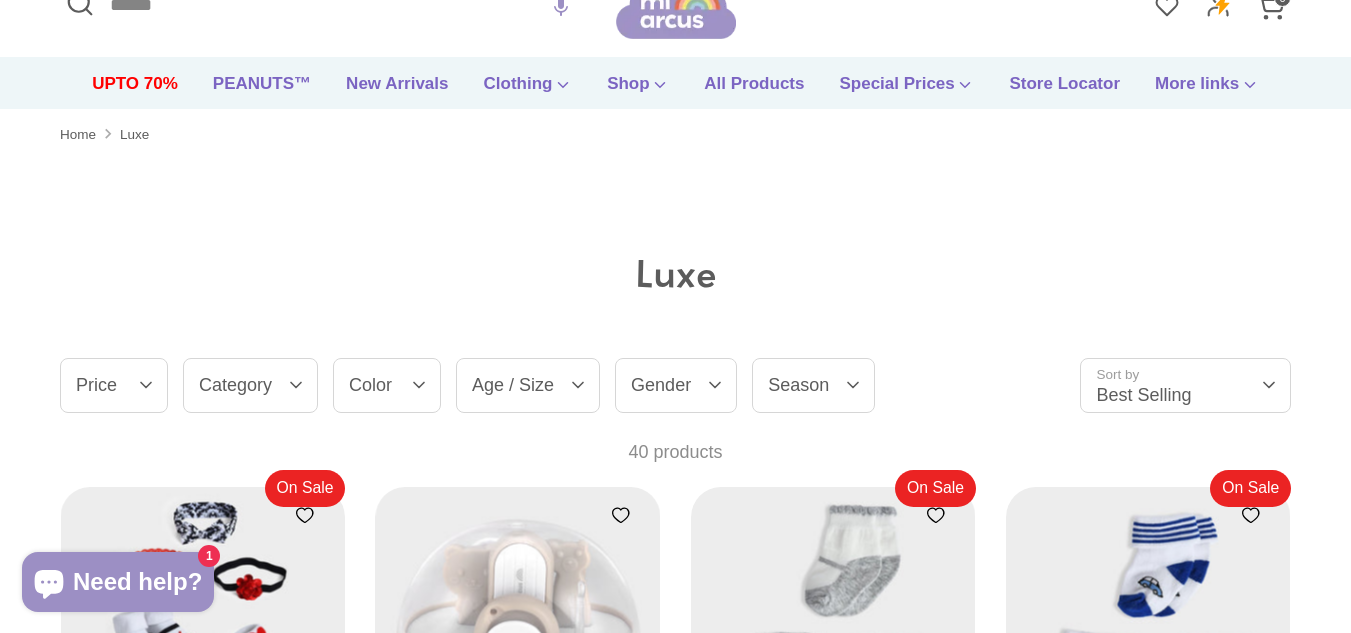 click on "Price" at bounding box center [114, 385] 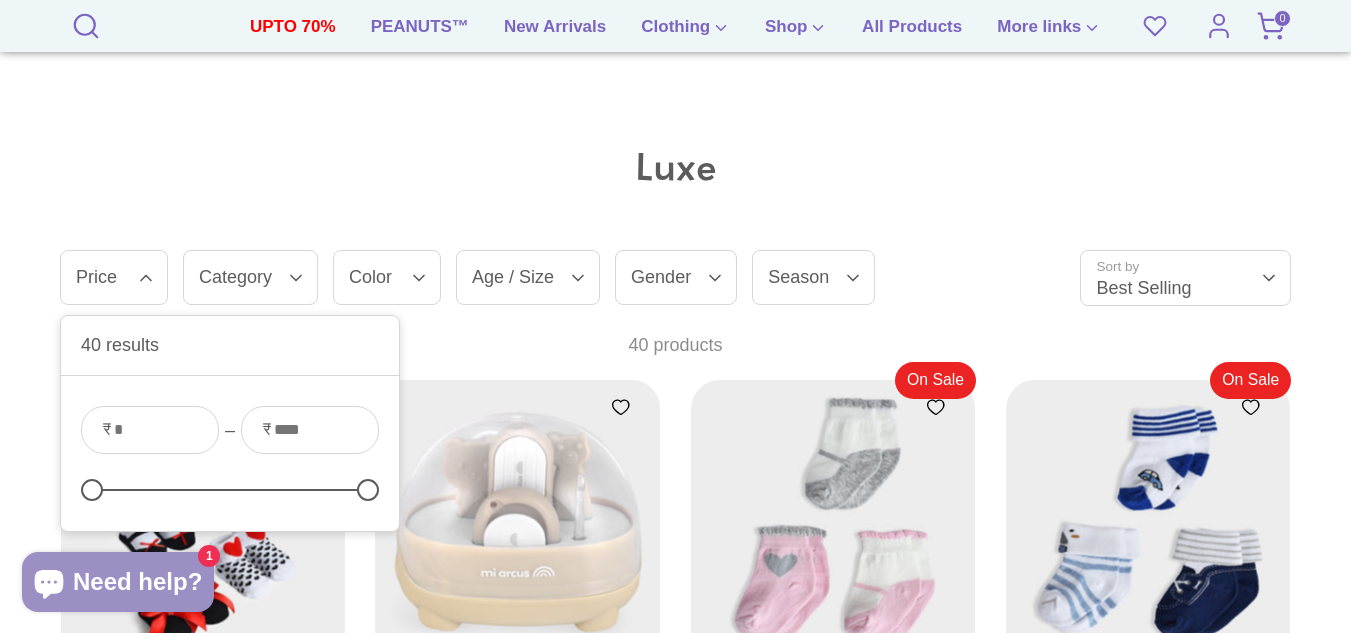scroll, scrollTop: 400, scrollLeft: 0, axis: vertical 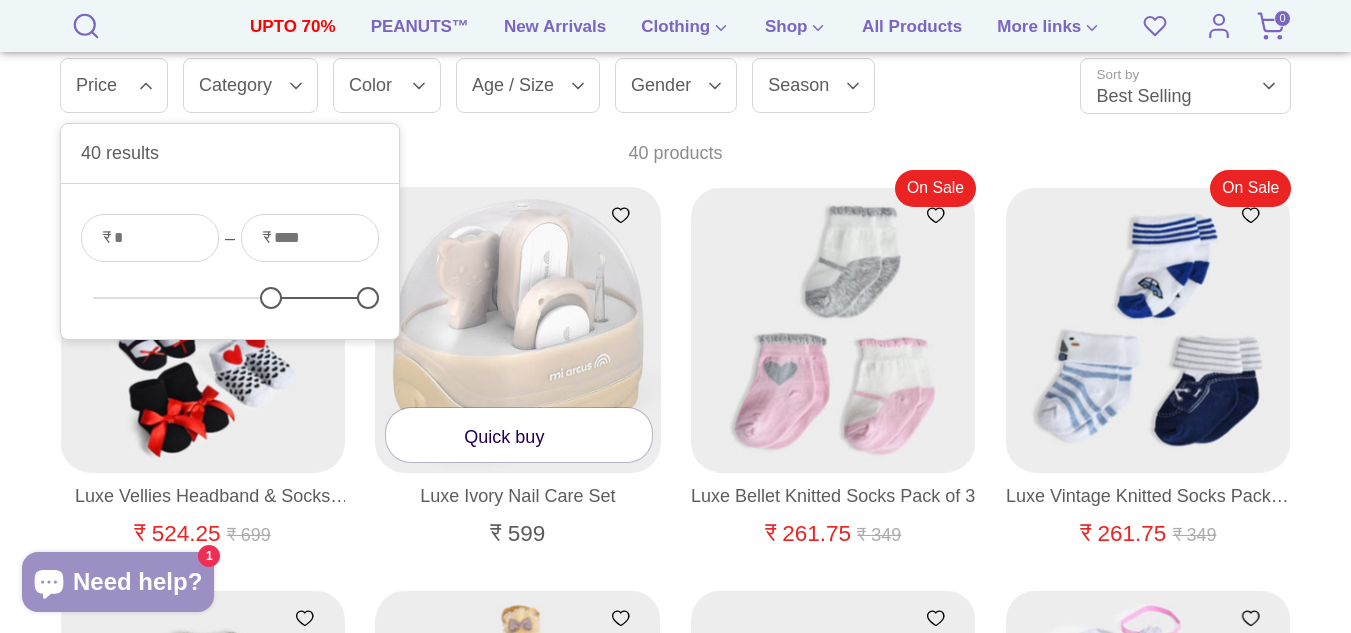 type on "****" 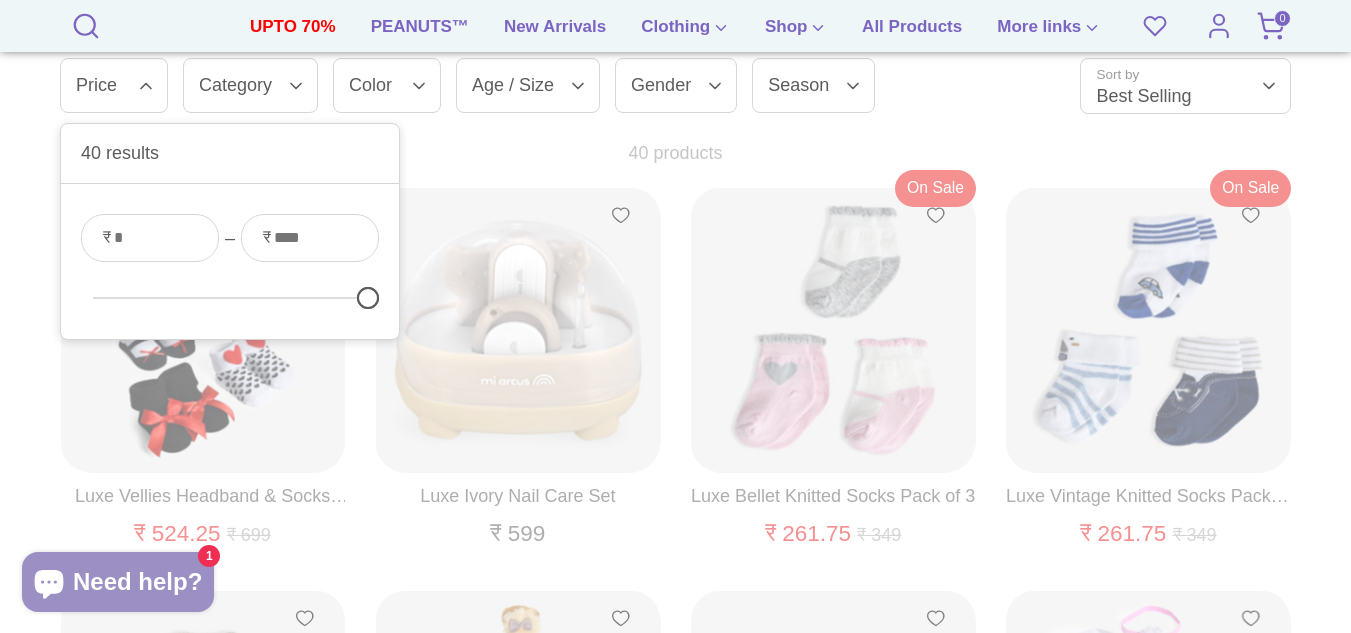 drag, startPoint x: 102, startPoint y: 314, endPoint x: 1365, endPoint y: 305, distance: 1263.0321 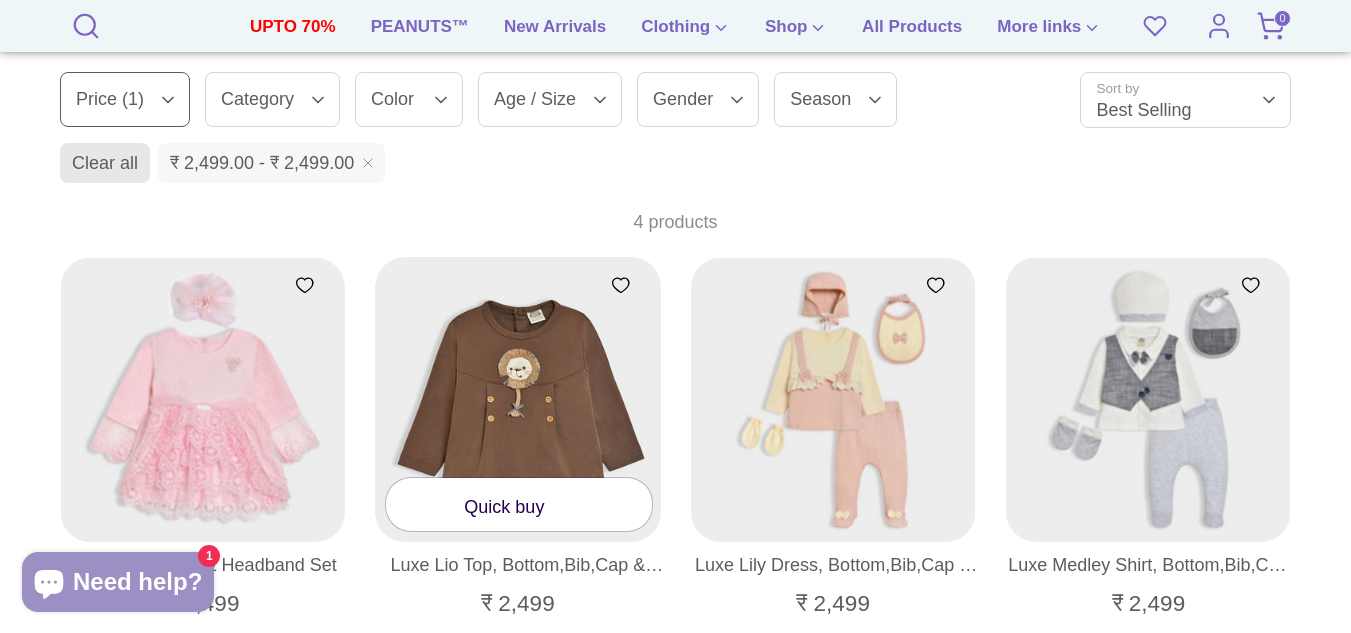 scroll, scrollTop: 100, scrollLeft: 0, axis: vertical 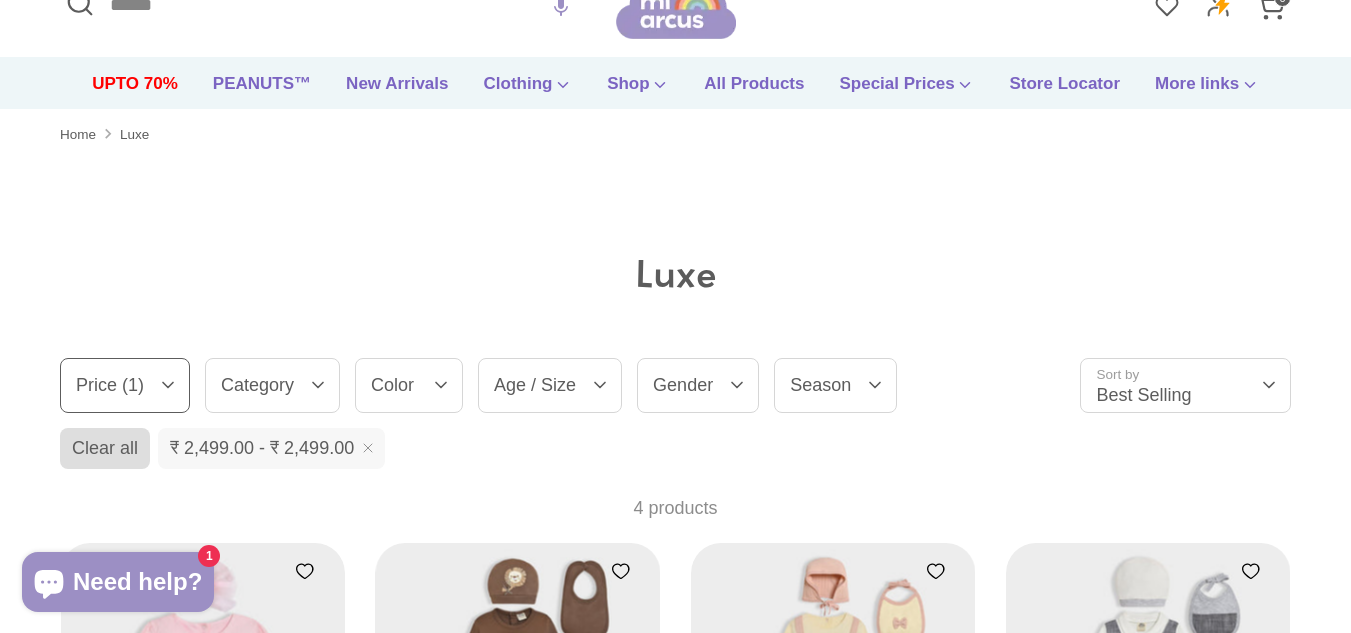 click on "Clear all" at bounding box center [105, 448] 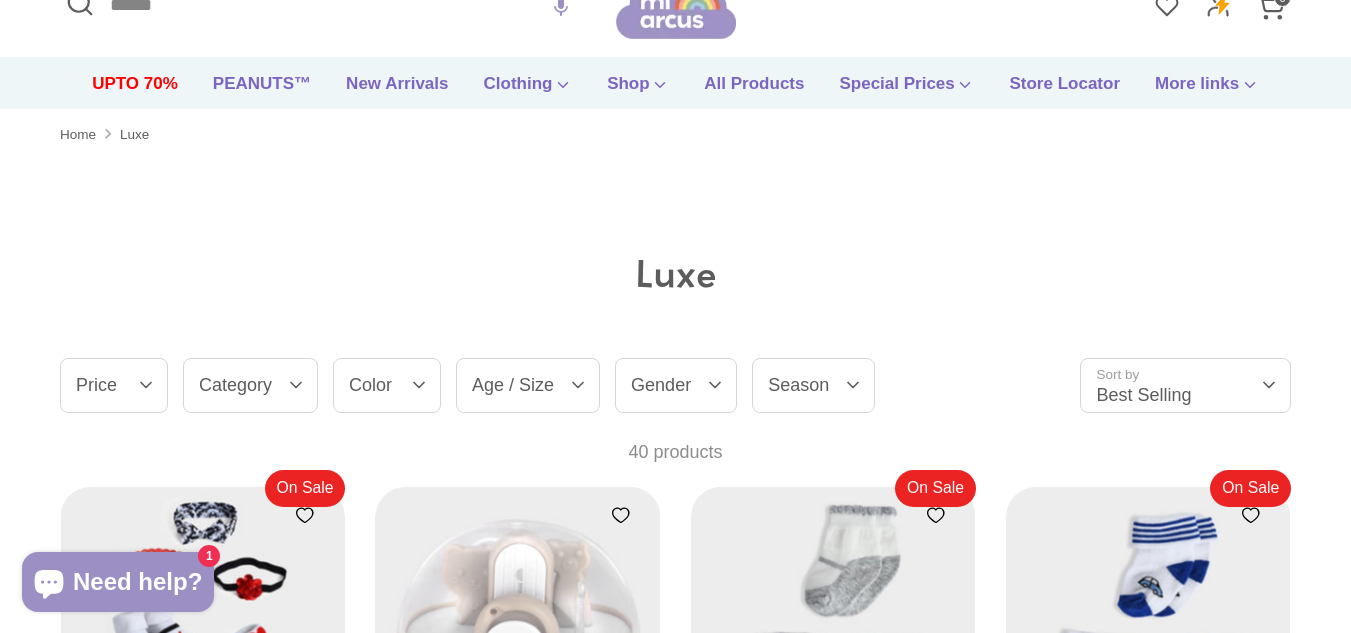 click on "Color" at bounding box center (387, 385) 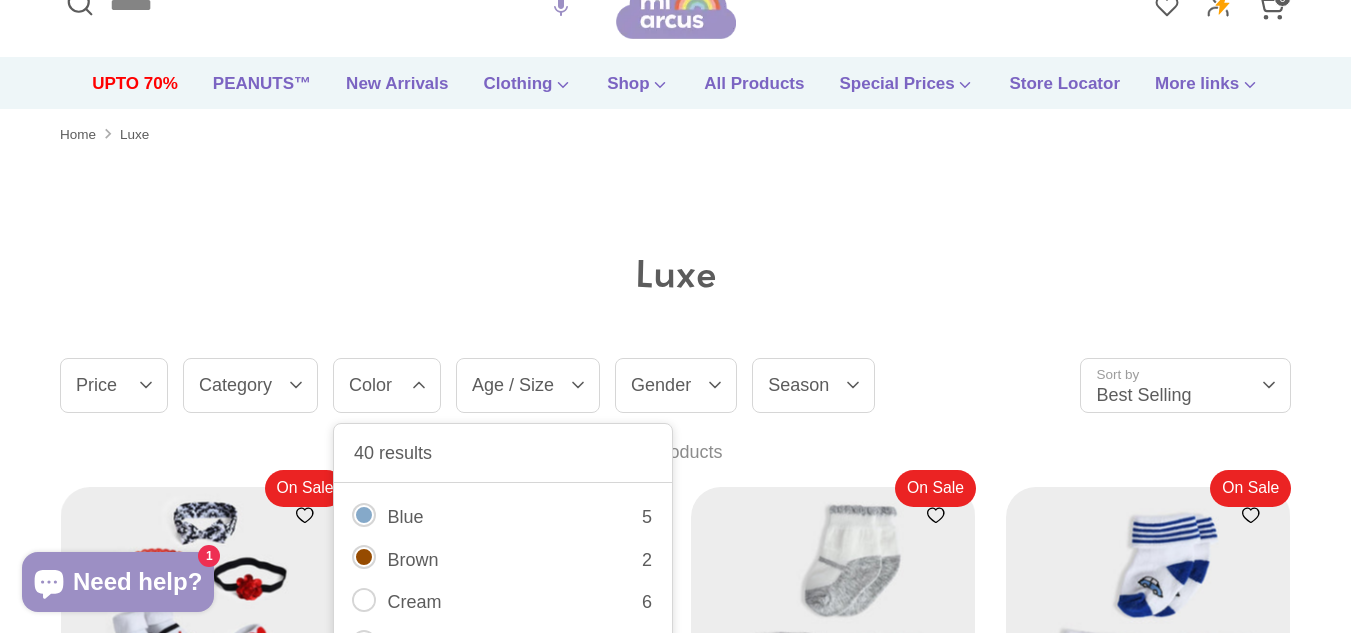 click on "Luxe" at bounding box center [676, 274] 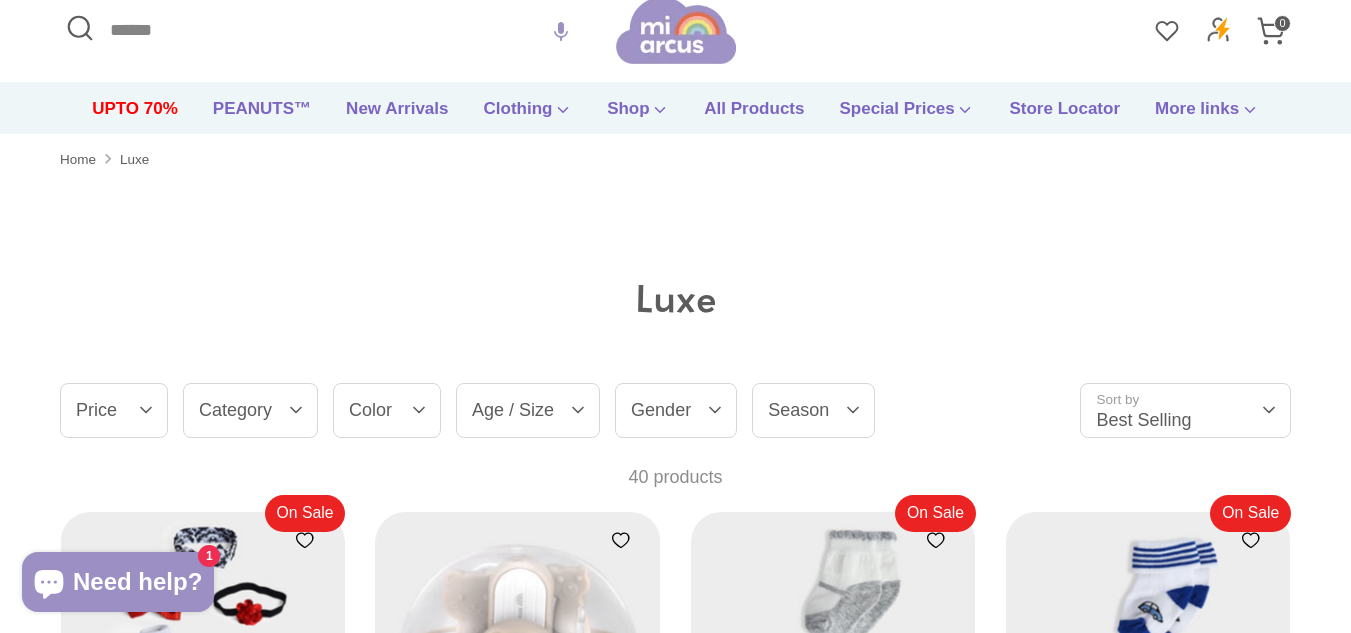 scroll, scrollTop: 0, scrollLeft: 0, axis: both 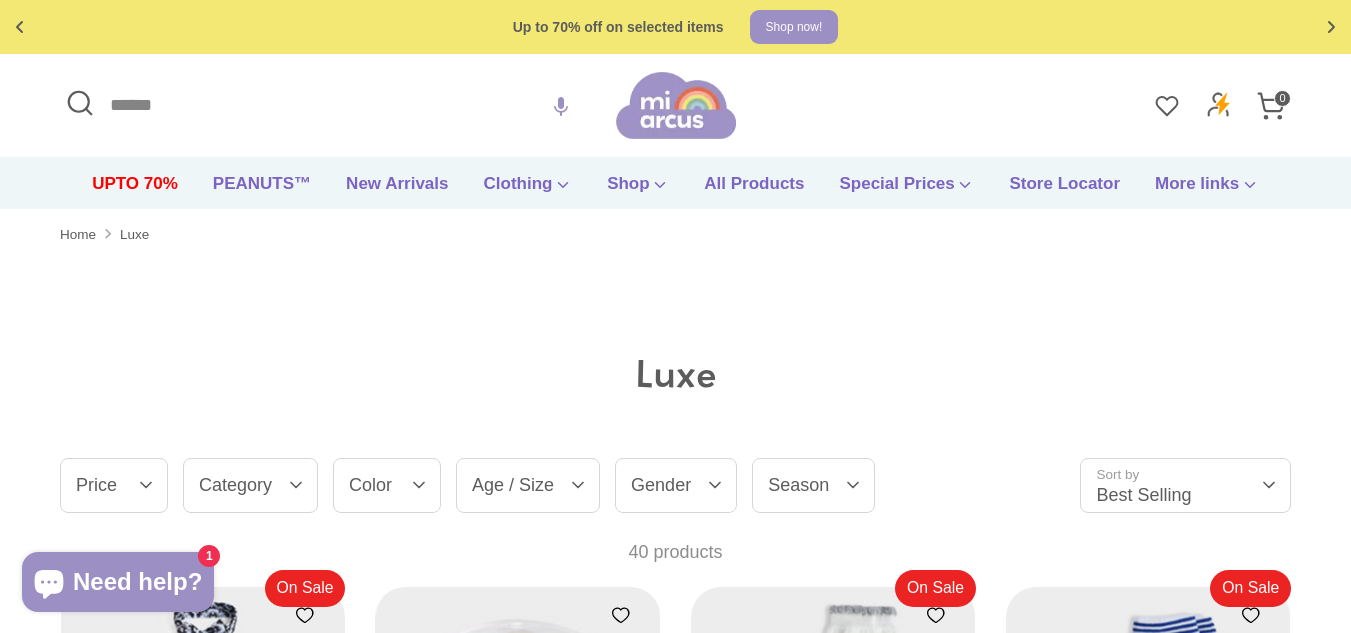 click 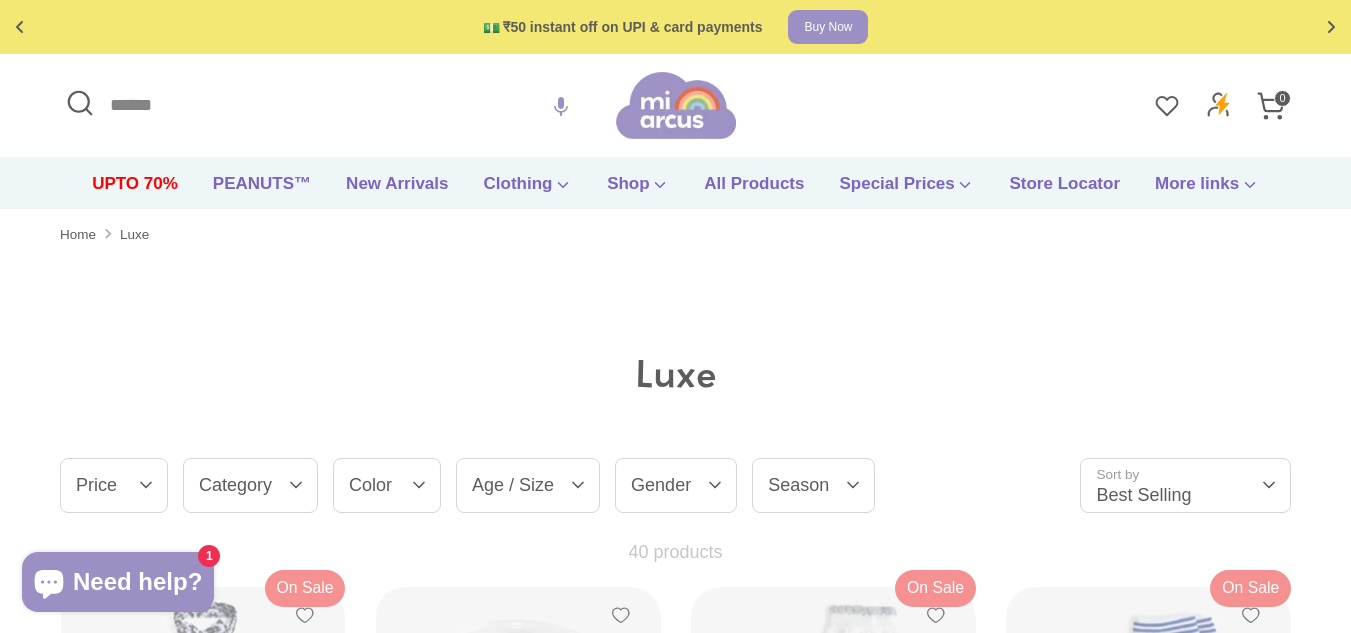 type on "****" 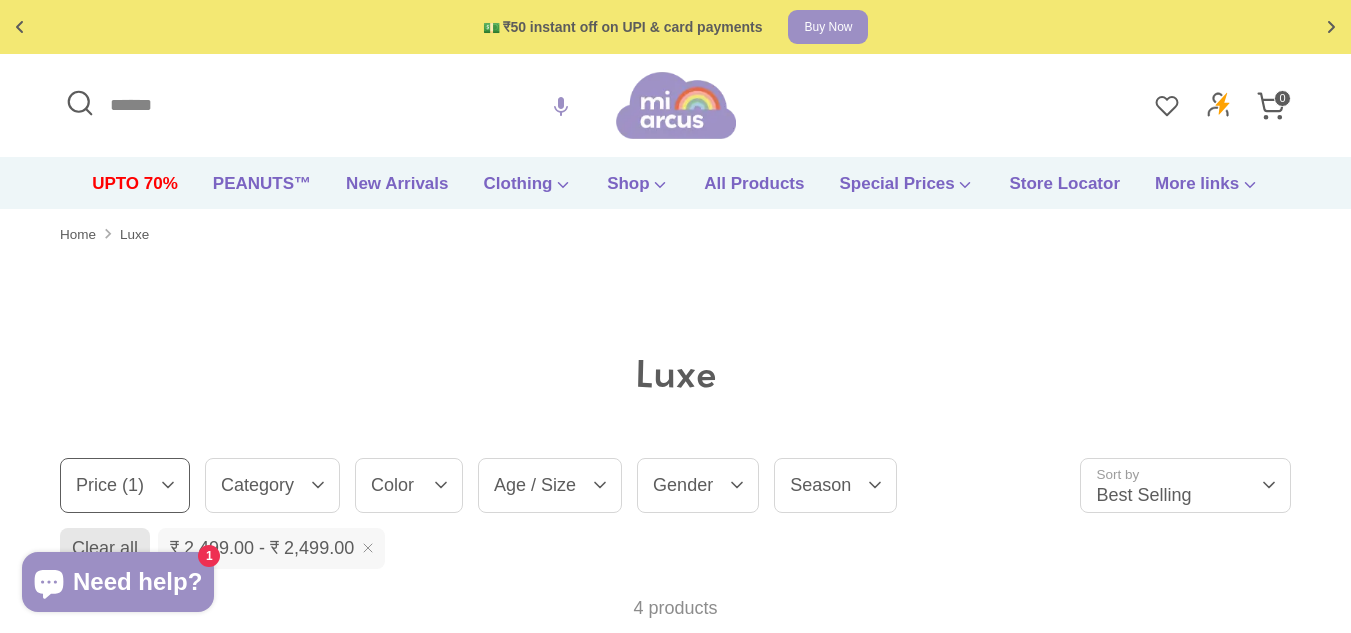 type 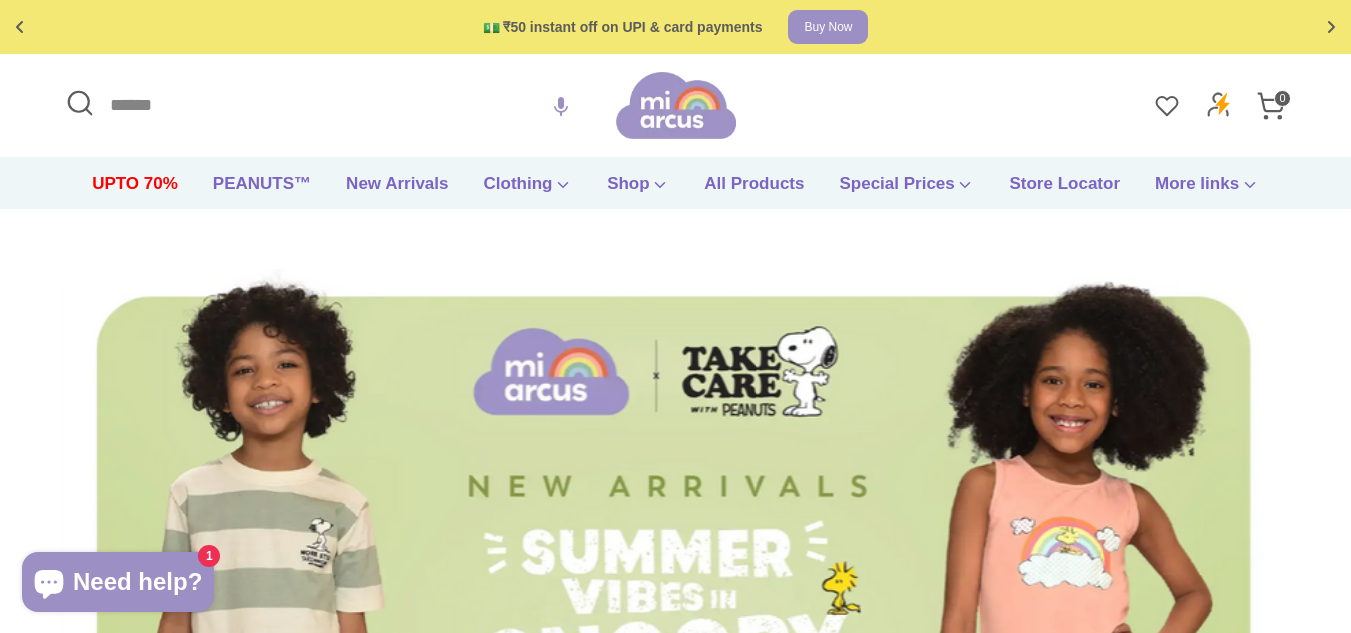 scroll, scrollTop: 0, scrollLeft: 0, axis: both 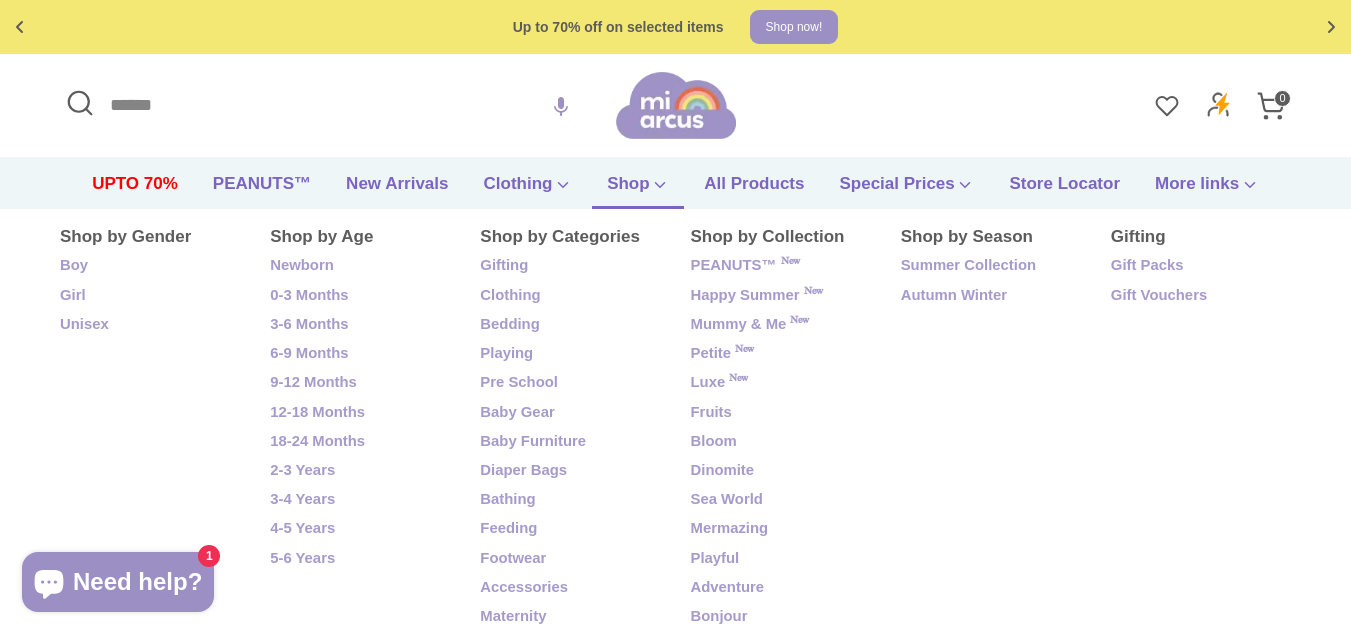 click on "Shop" at bounding box center [638, 190] 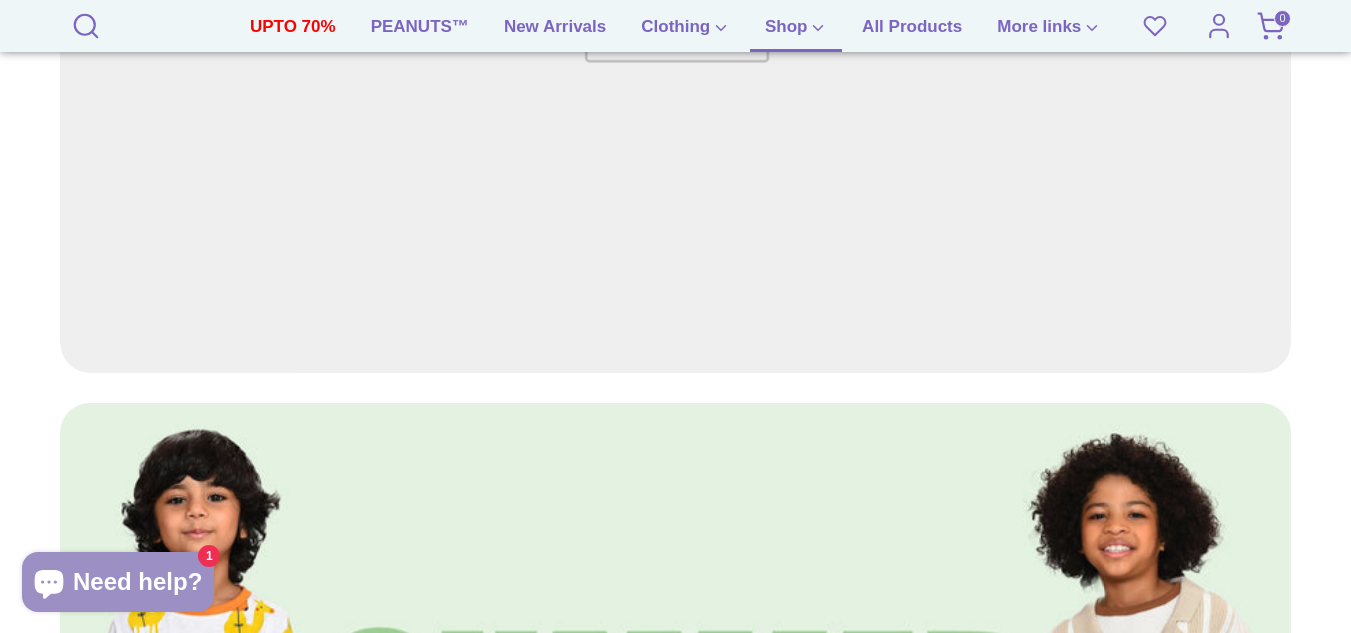 scroll, scrollTop: 2400, scrollLeft: 0, axis: vertical 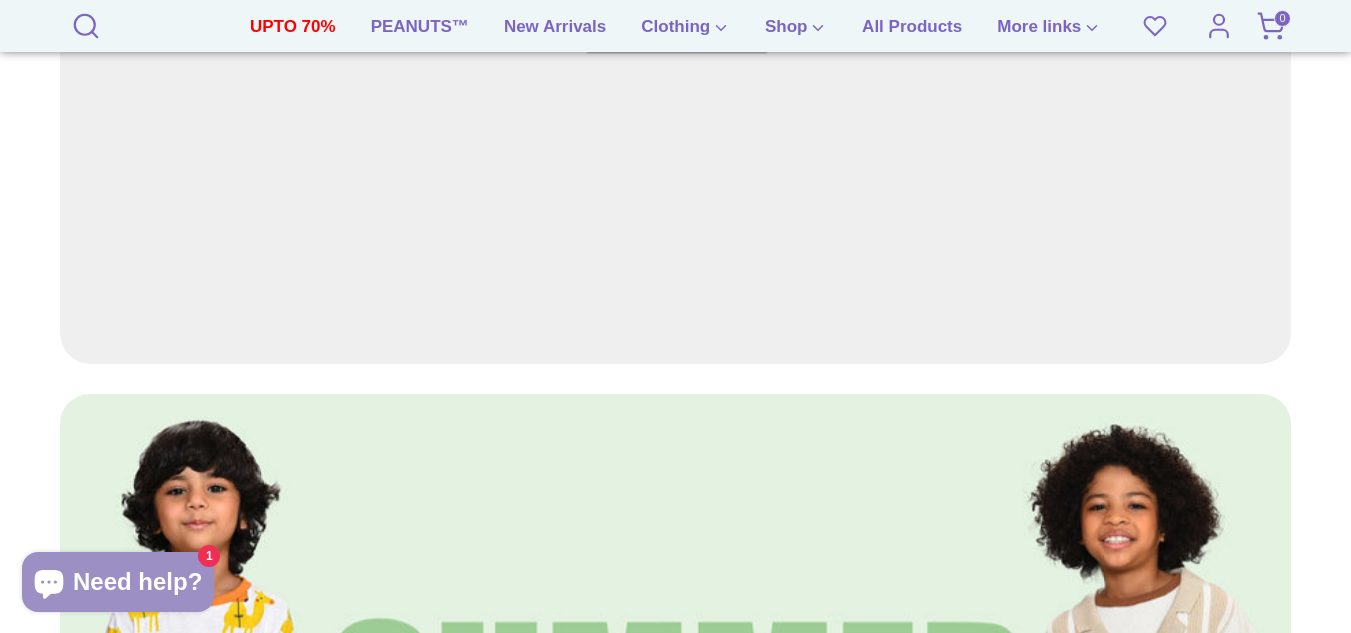 drag, startPoint x: 677, startPoint y: 302, endPoint x: 684, endPoint y: 292, distance: 12.206555 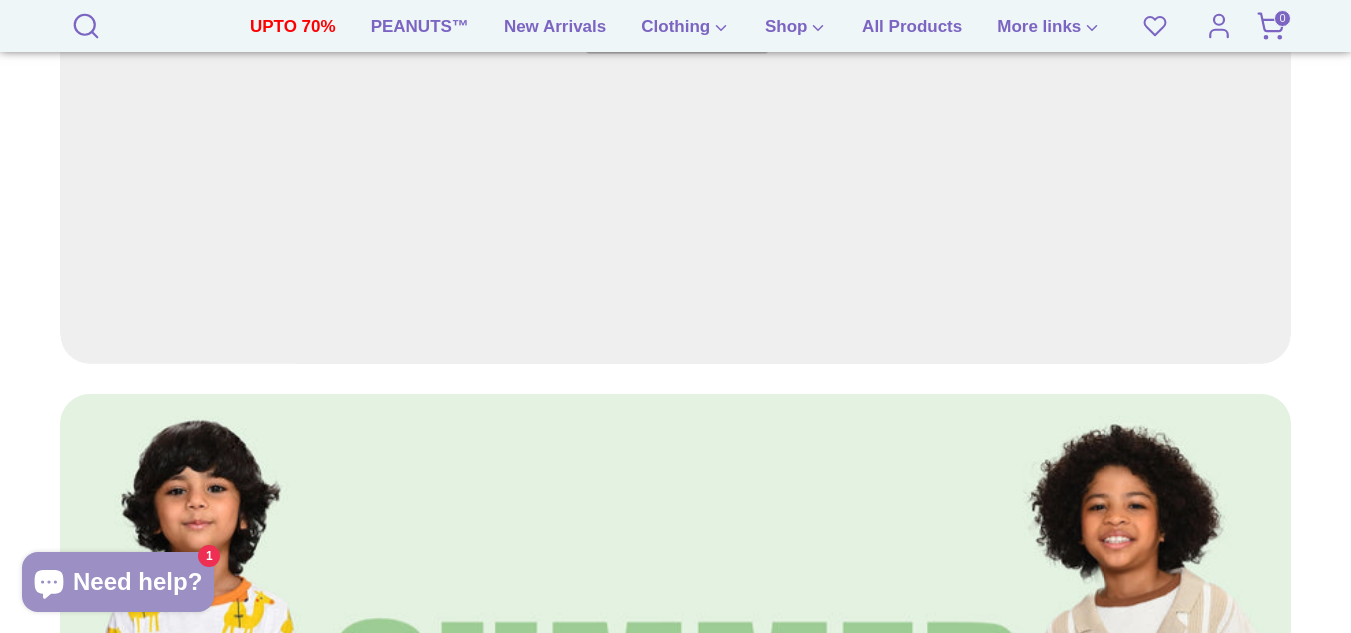 click at bounding box center [675, -16] 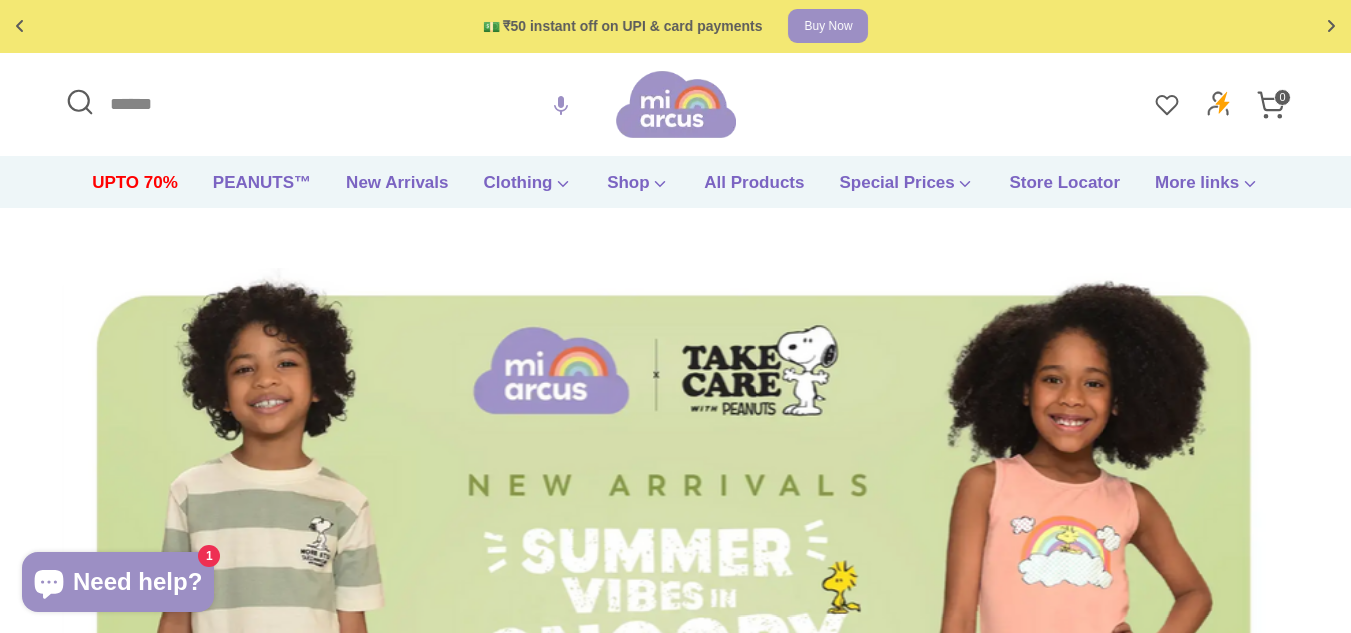 scroll, scrollTop: 0, scrollLeft: 0, axis: both 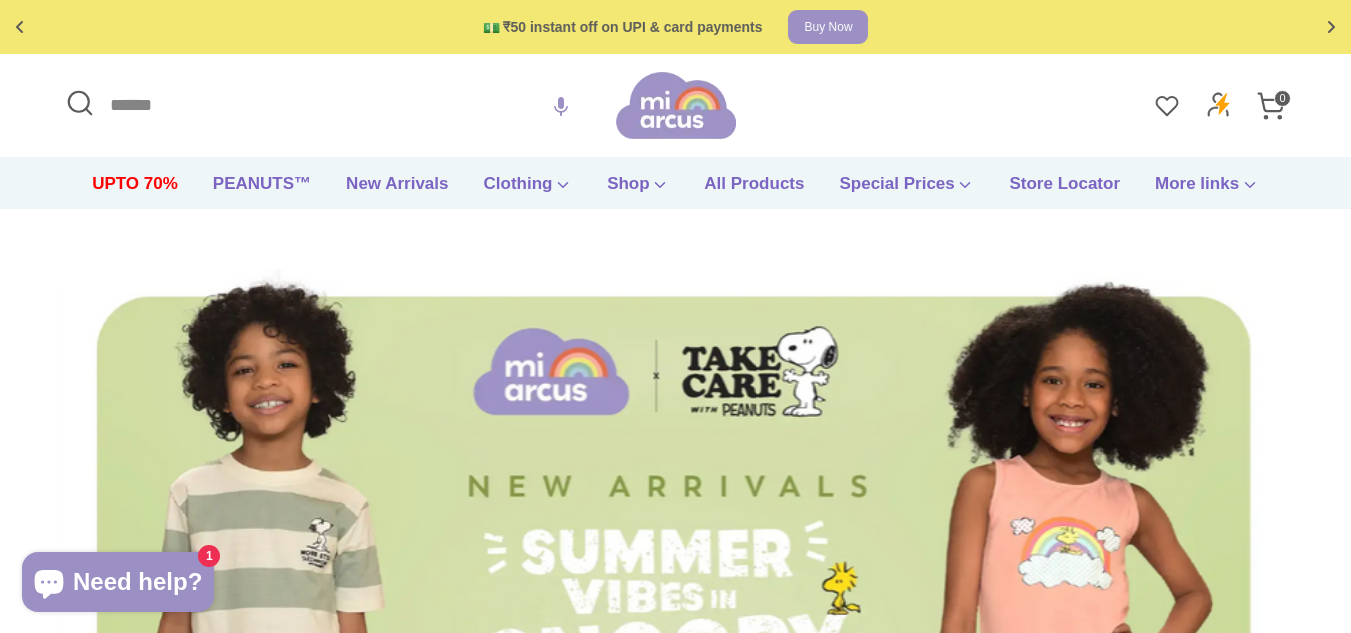 click at bounding box center [561, 105] 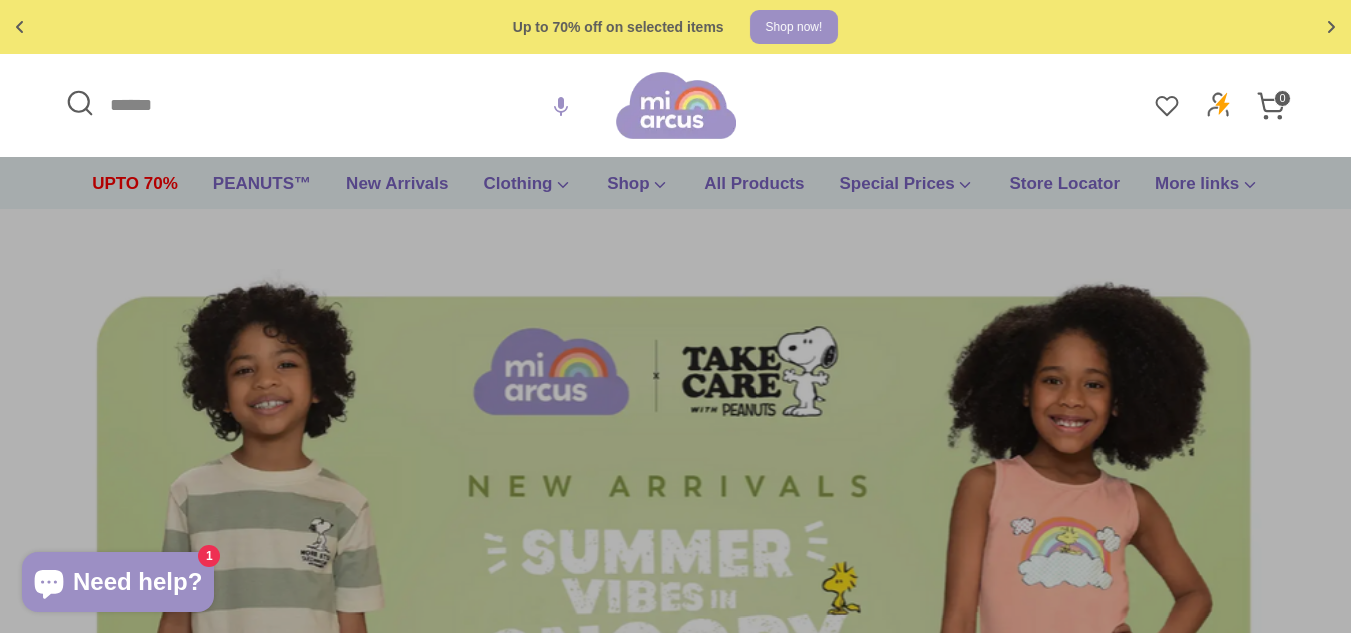 click at bounding box center (561, 105) 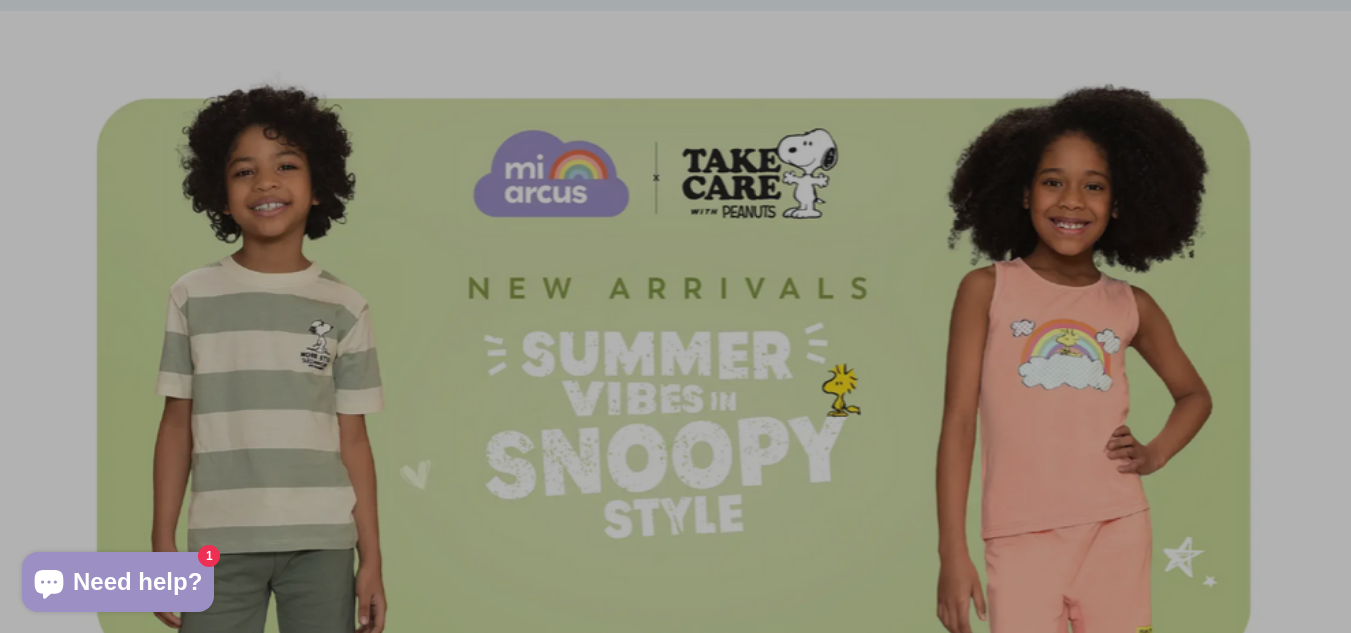 scroll, scrollTop: 200, scrollLeft: 0, axis: vertical 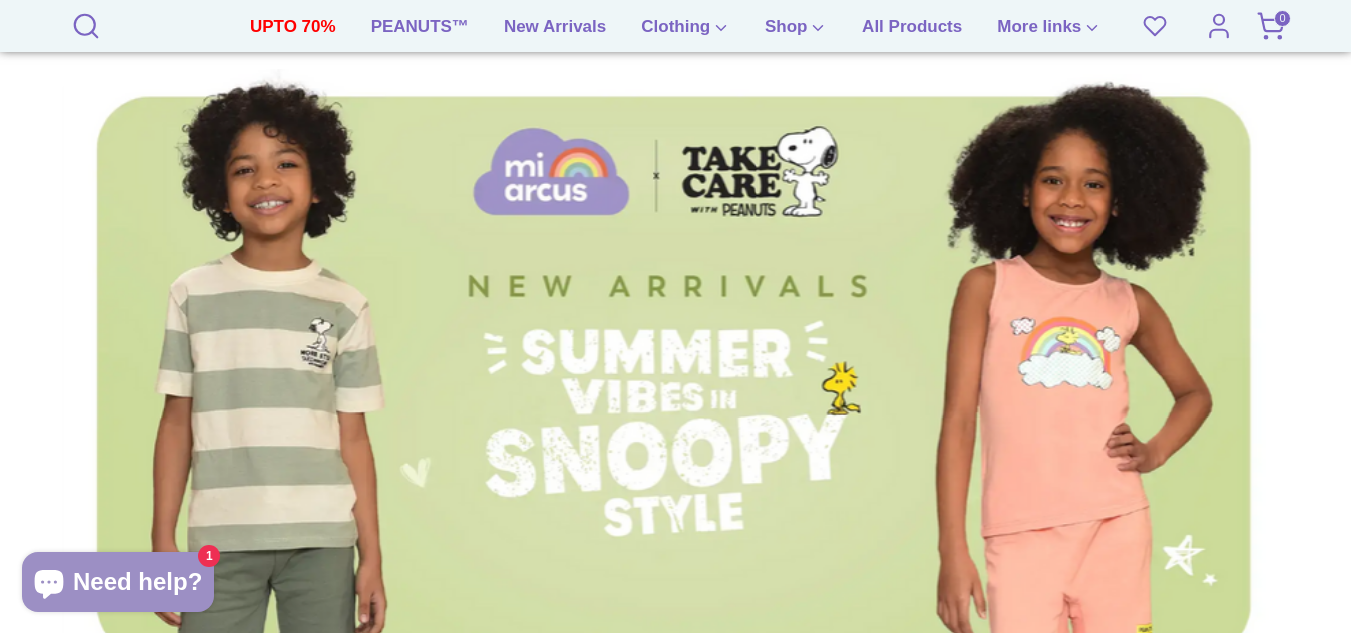 click at bounding box center [675, 376] 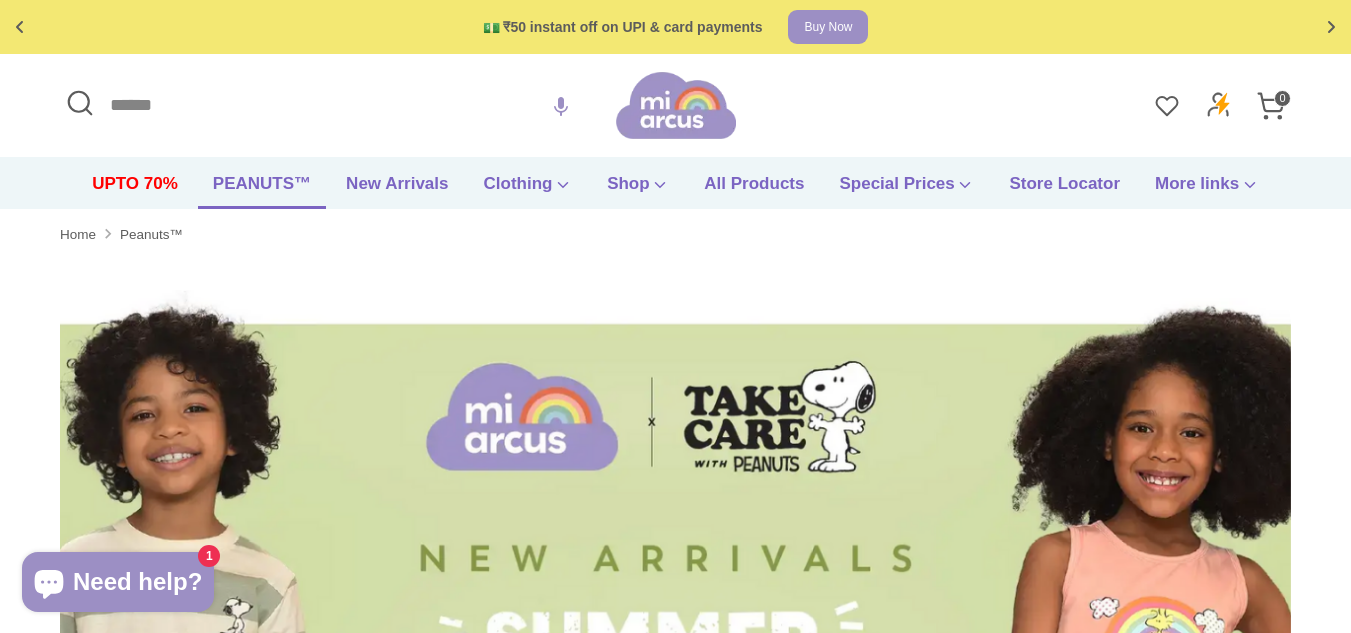 scroll, scrollTop: 0, scrollLeft: 0, axis: both 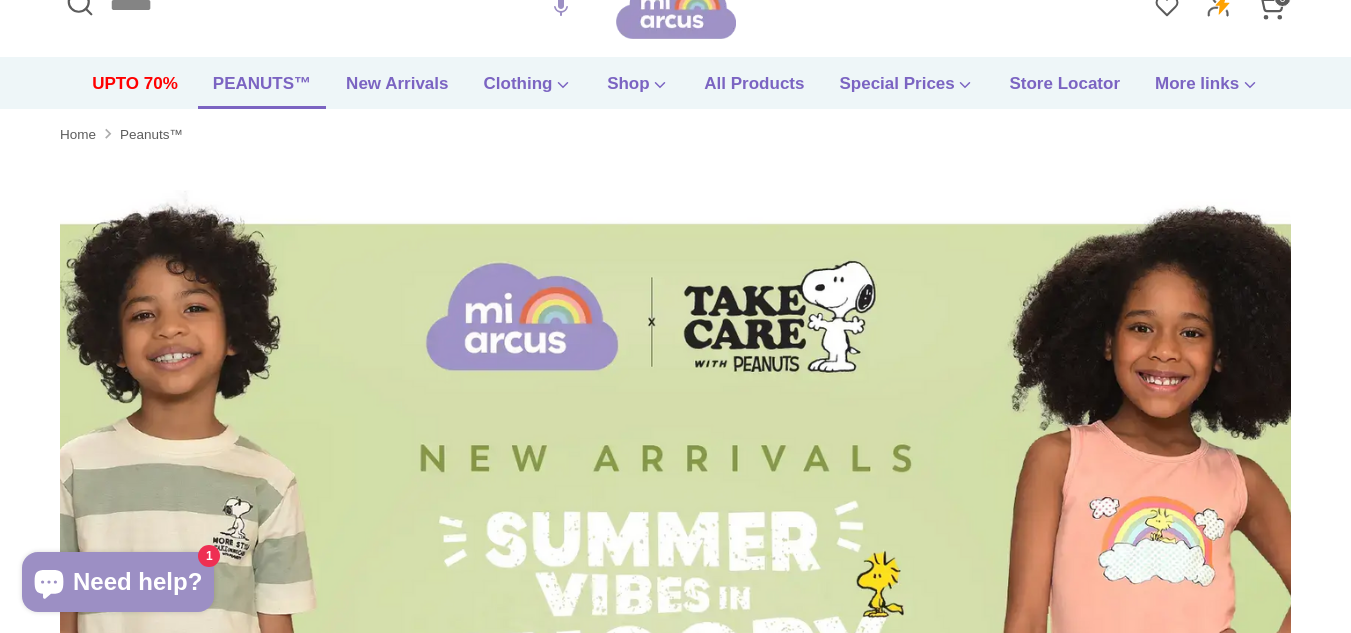 click at bounding box center (675, 570) 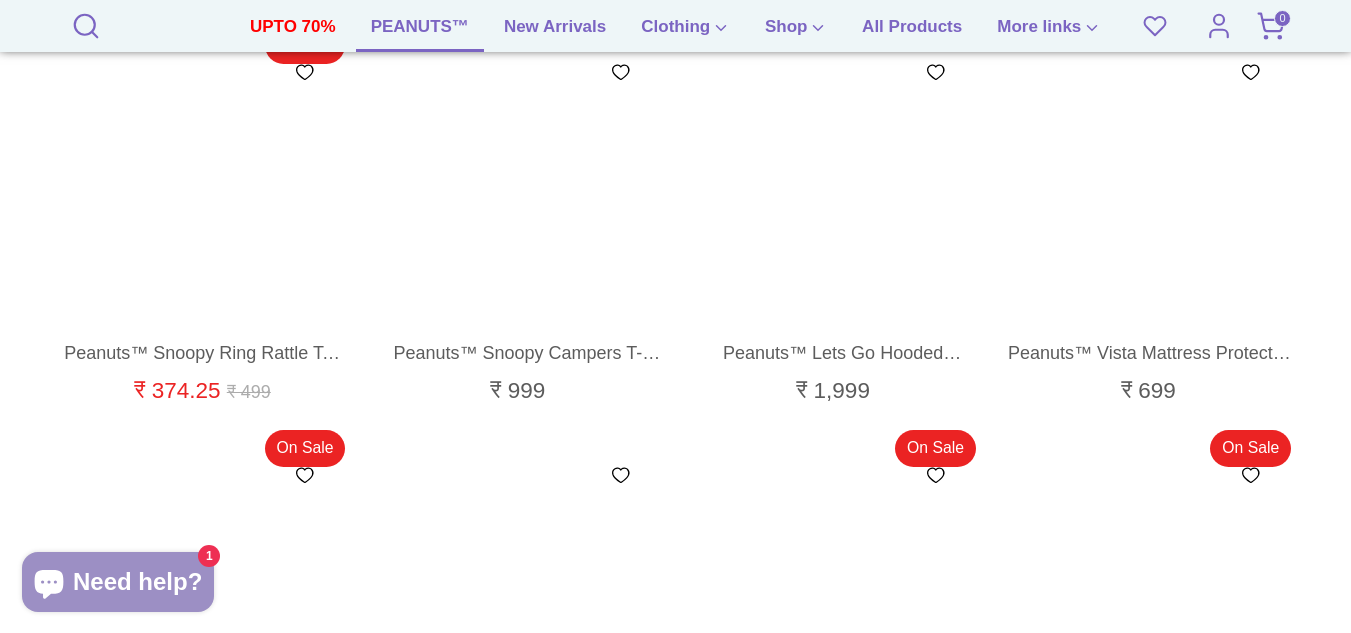 scroll, scrollTop: 11800, scrollLeft: 0, axis: vertical 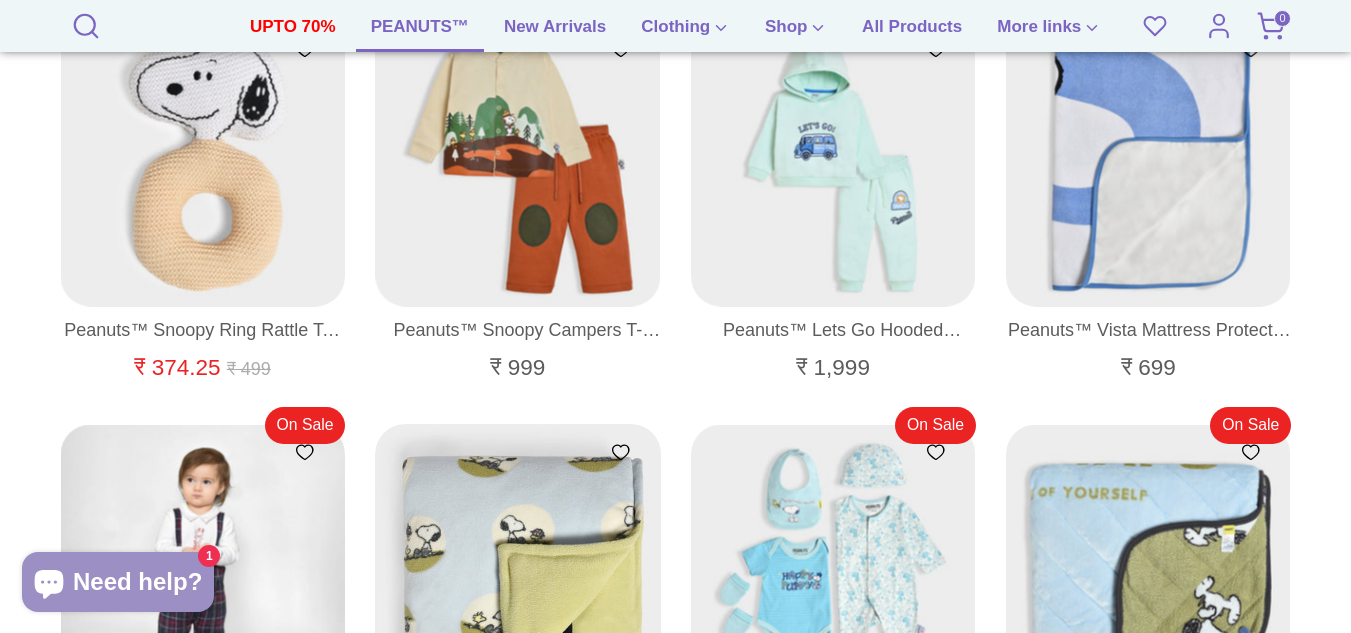 click at bounding box center (518, 567) 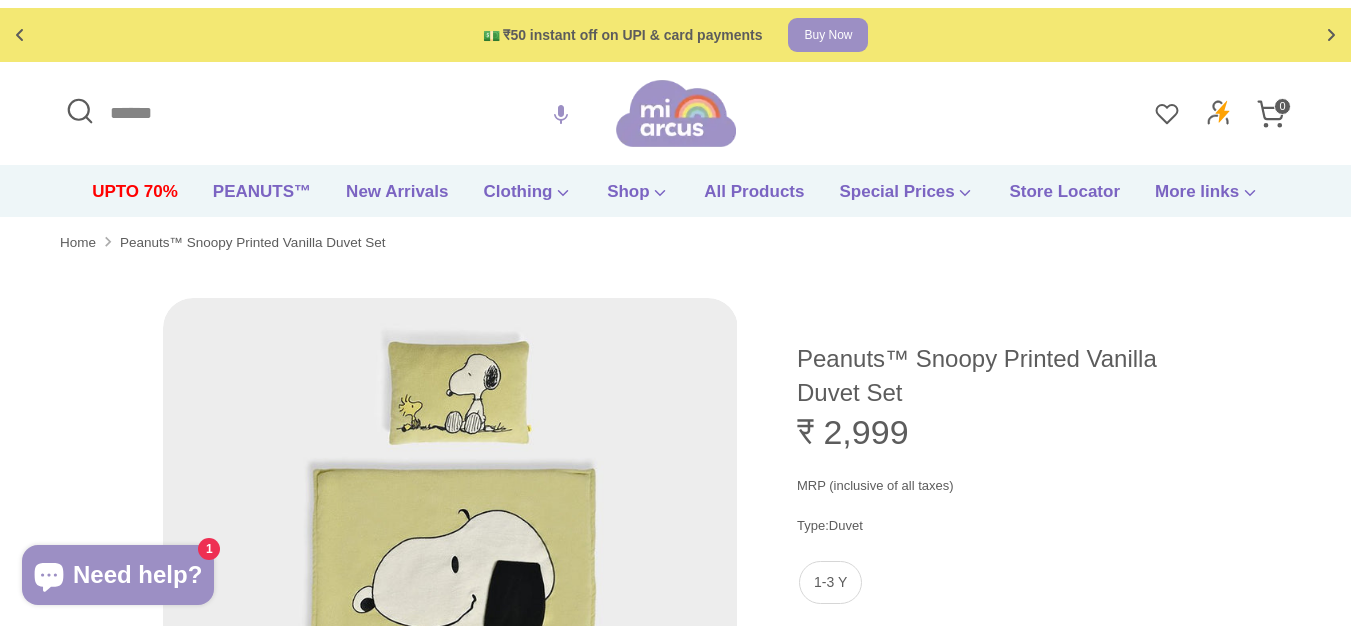 scroll, scrollTop: 0, scrollLeft: 0, axis: both 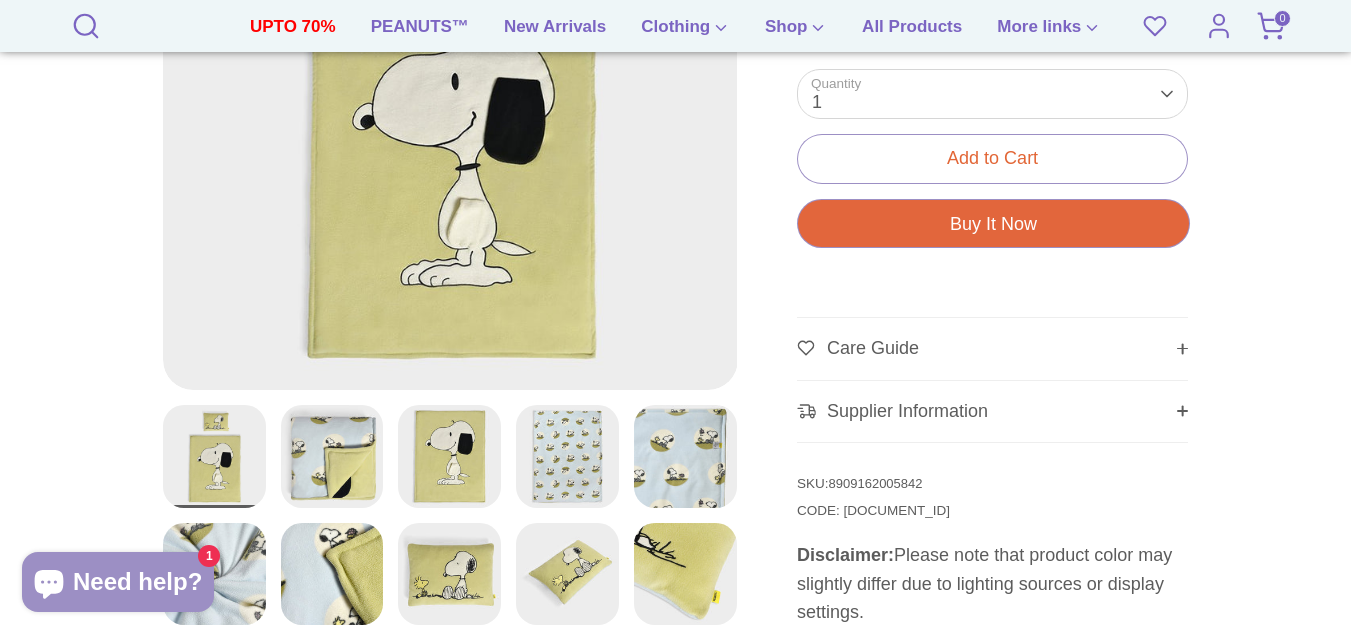 click on "8909162005842" at bounding box center (876, 483) 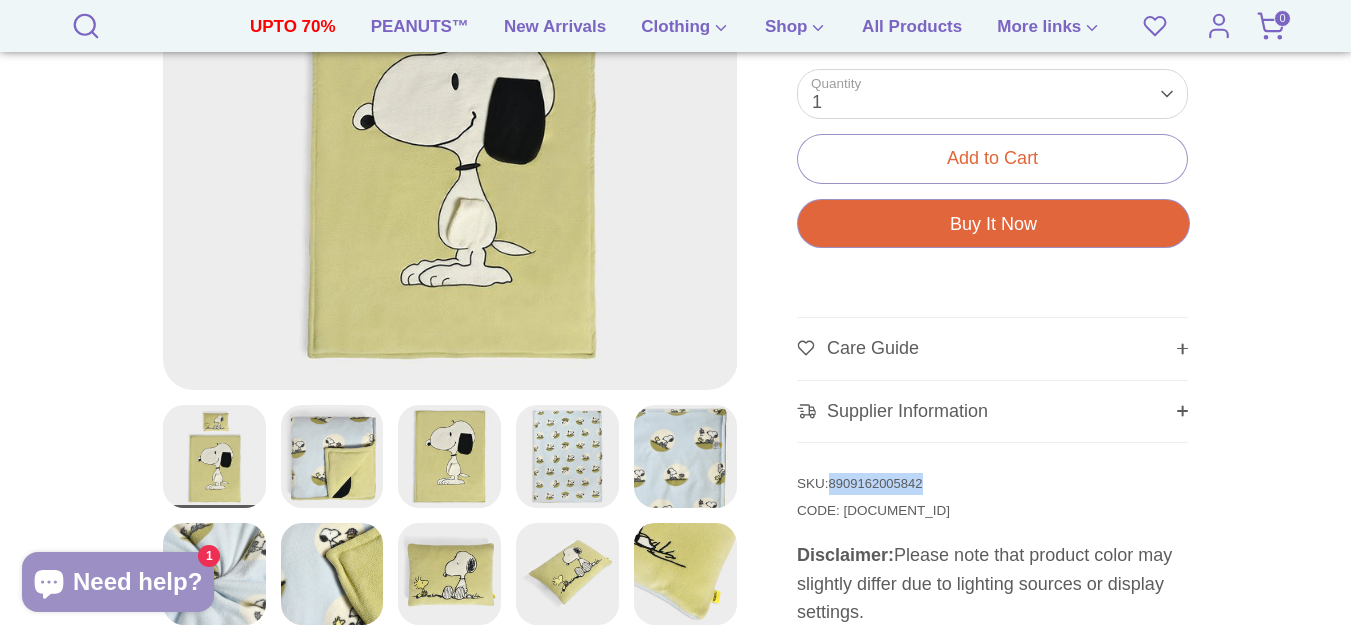 click on "8909162005842" at bounding box center [876, 483] 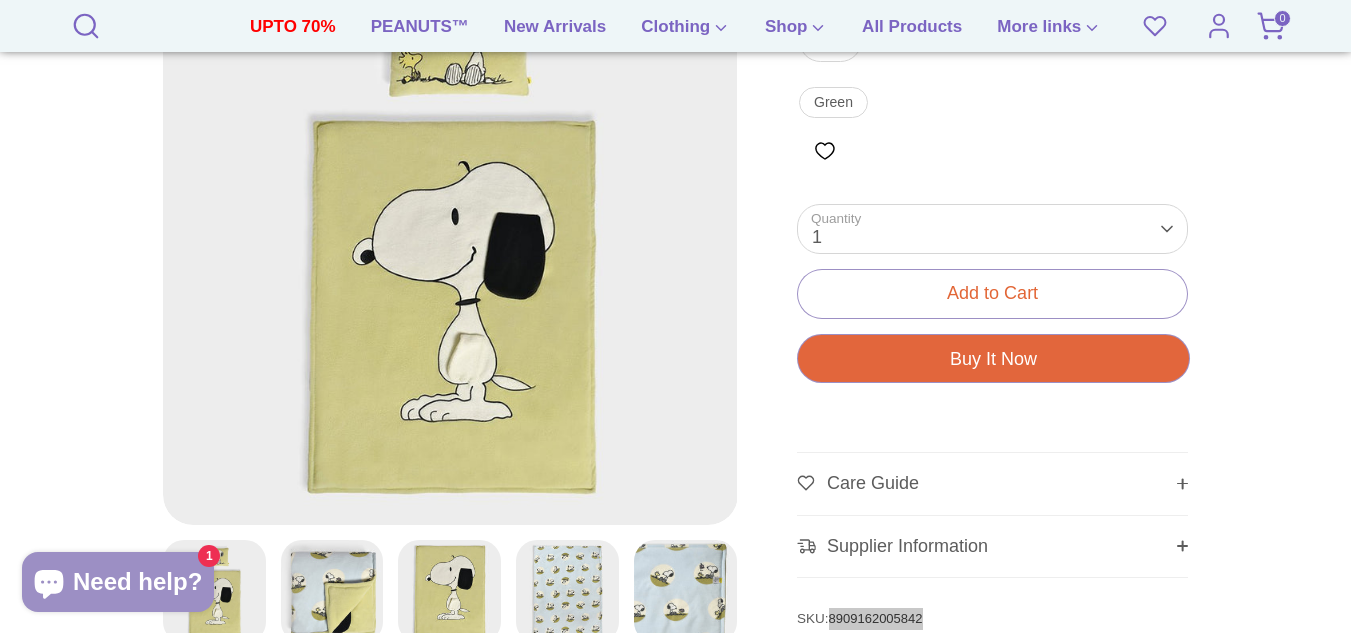 scroll, scrollTop: 600, scrollLeft: 0, axis: vertical 